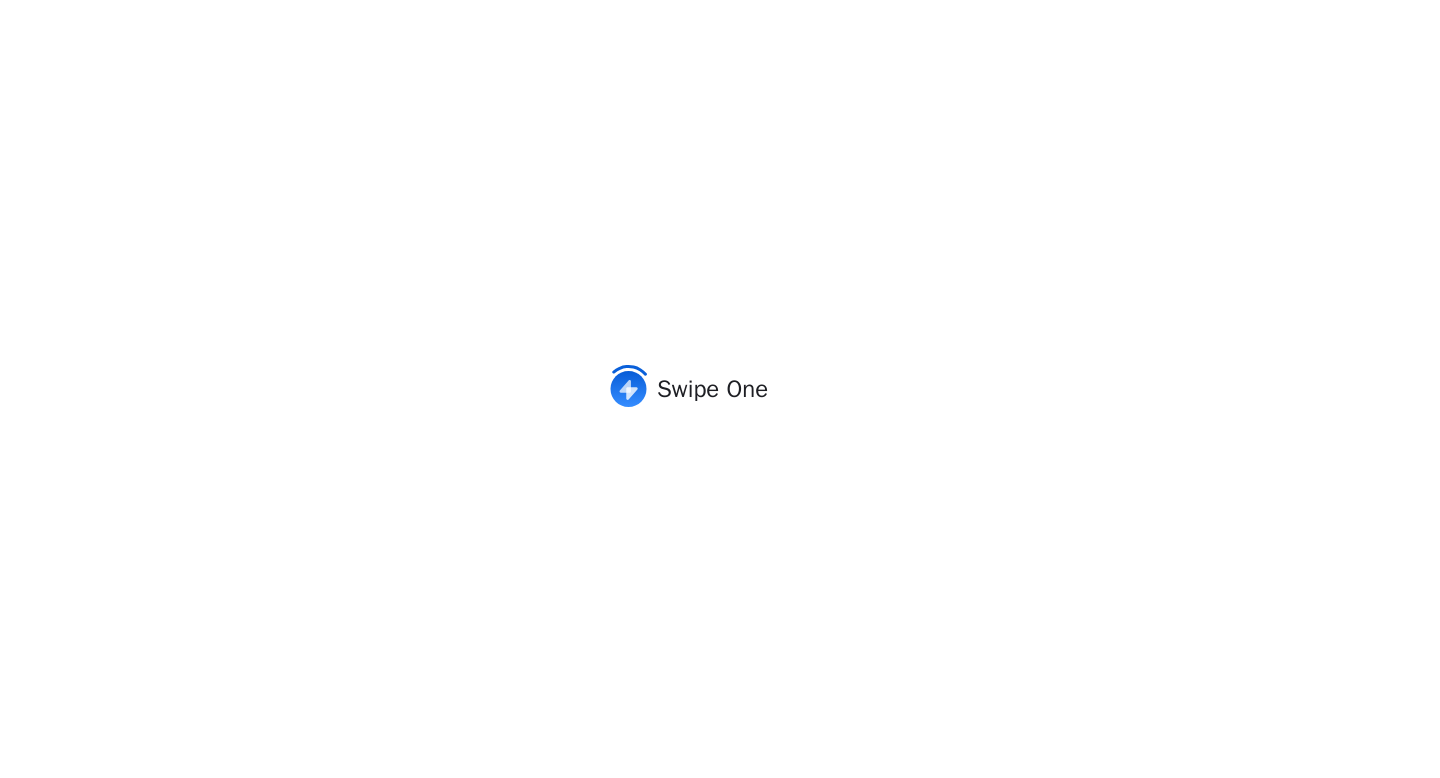 scroll, scrollTop: 0, scrollLeft: 0, axis: both 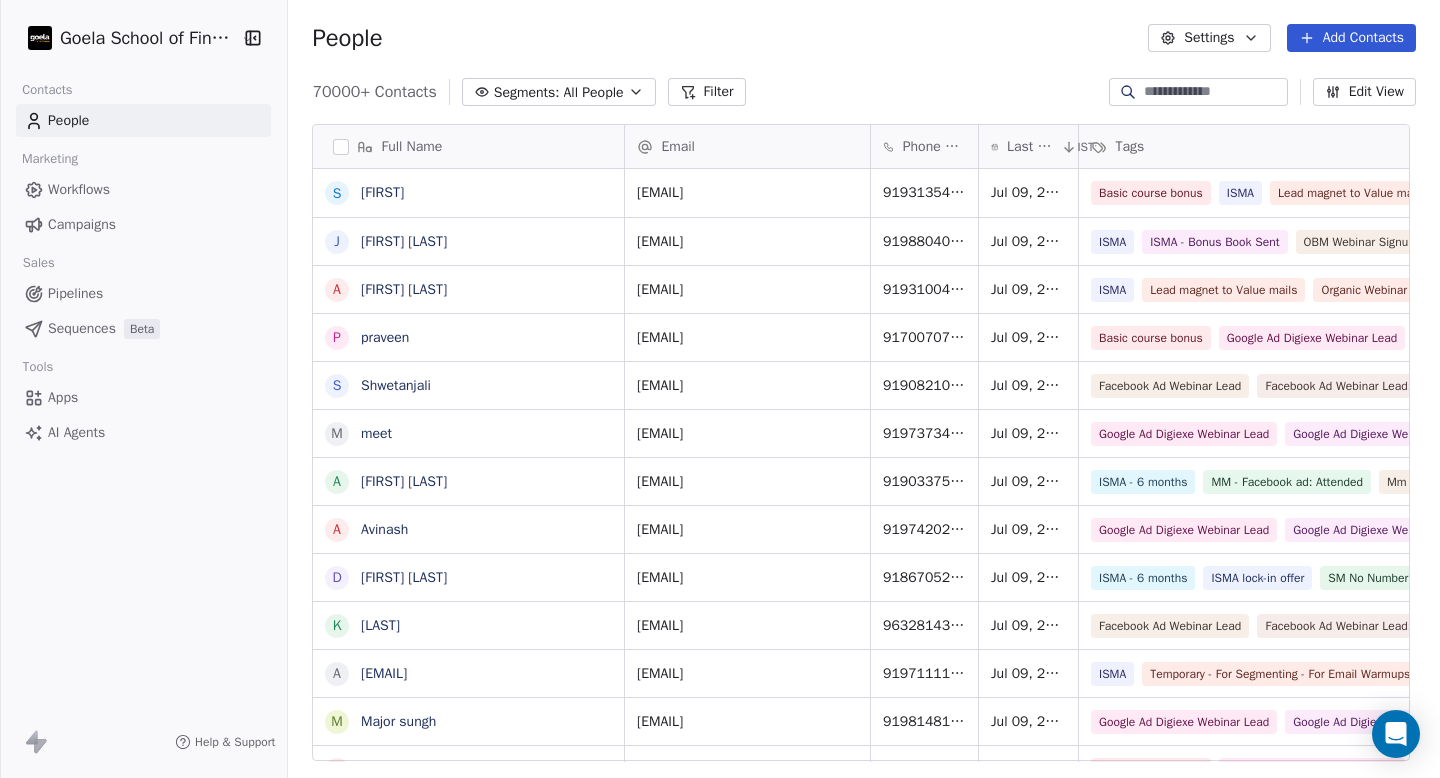 click at bounding box center (1214, 92) 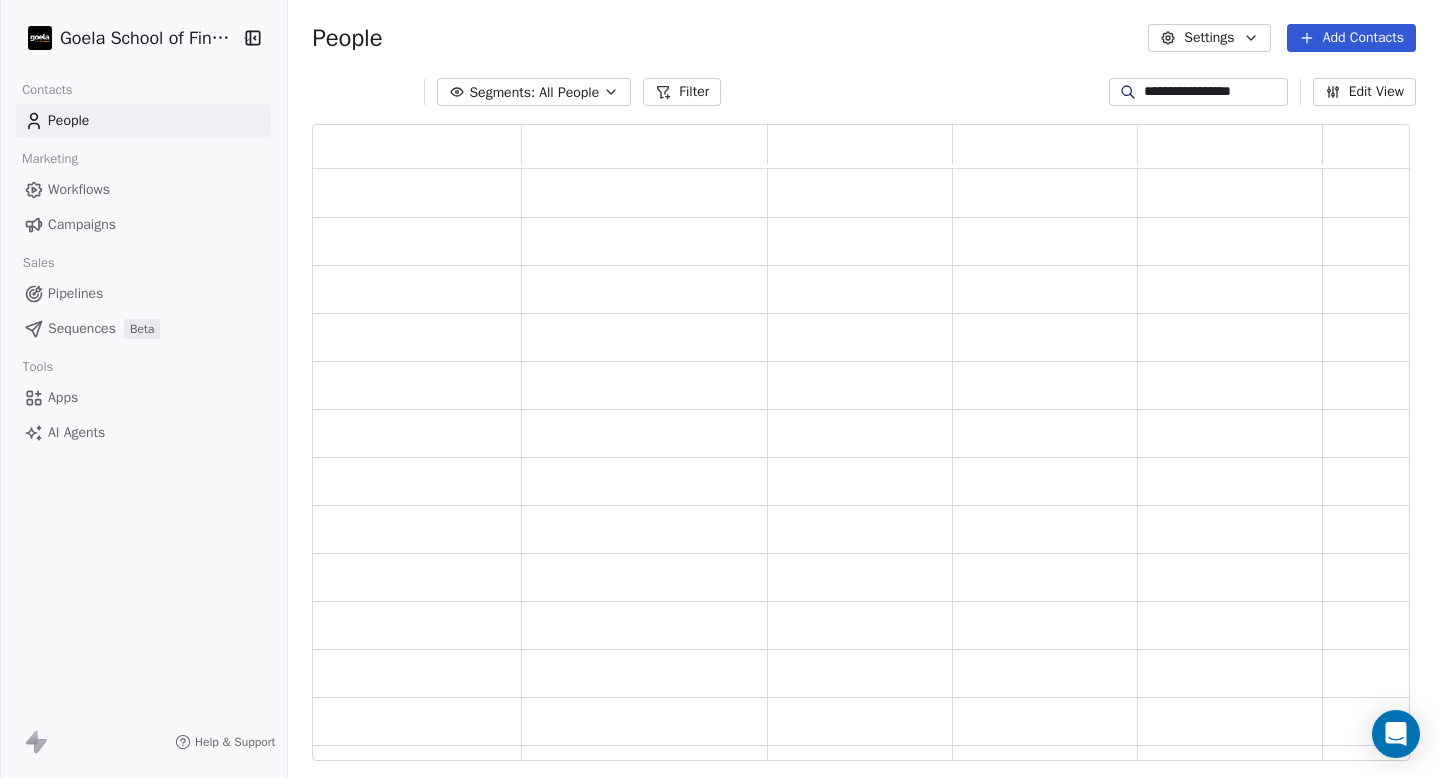 scroll, scrollTop: 16, scrollLeft: 16, axis: both 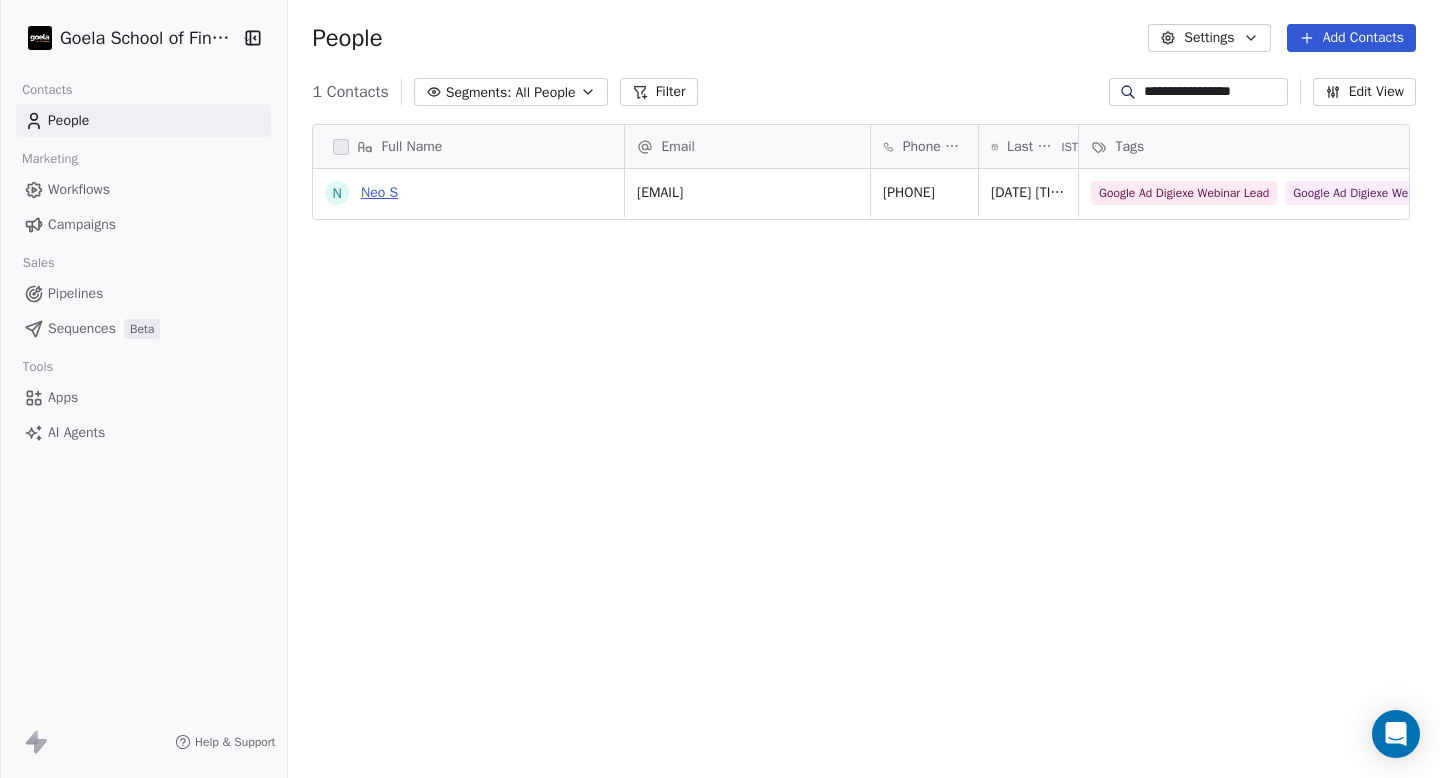 type on "**********" 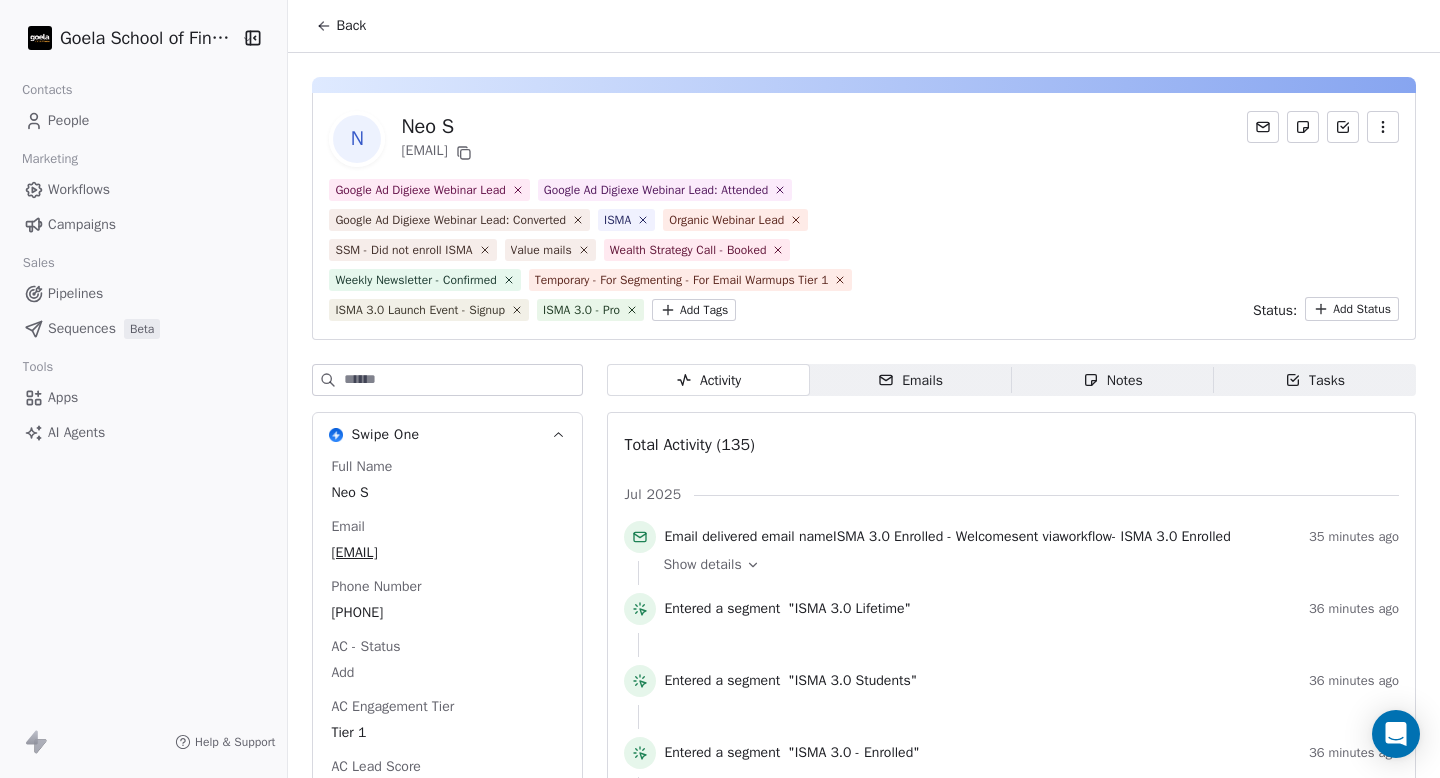 click at bounding box center [463, 380] 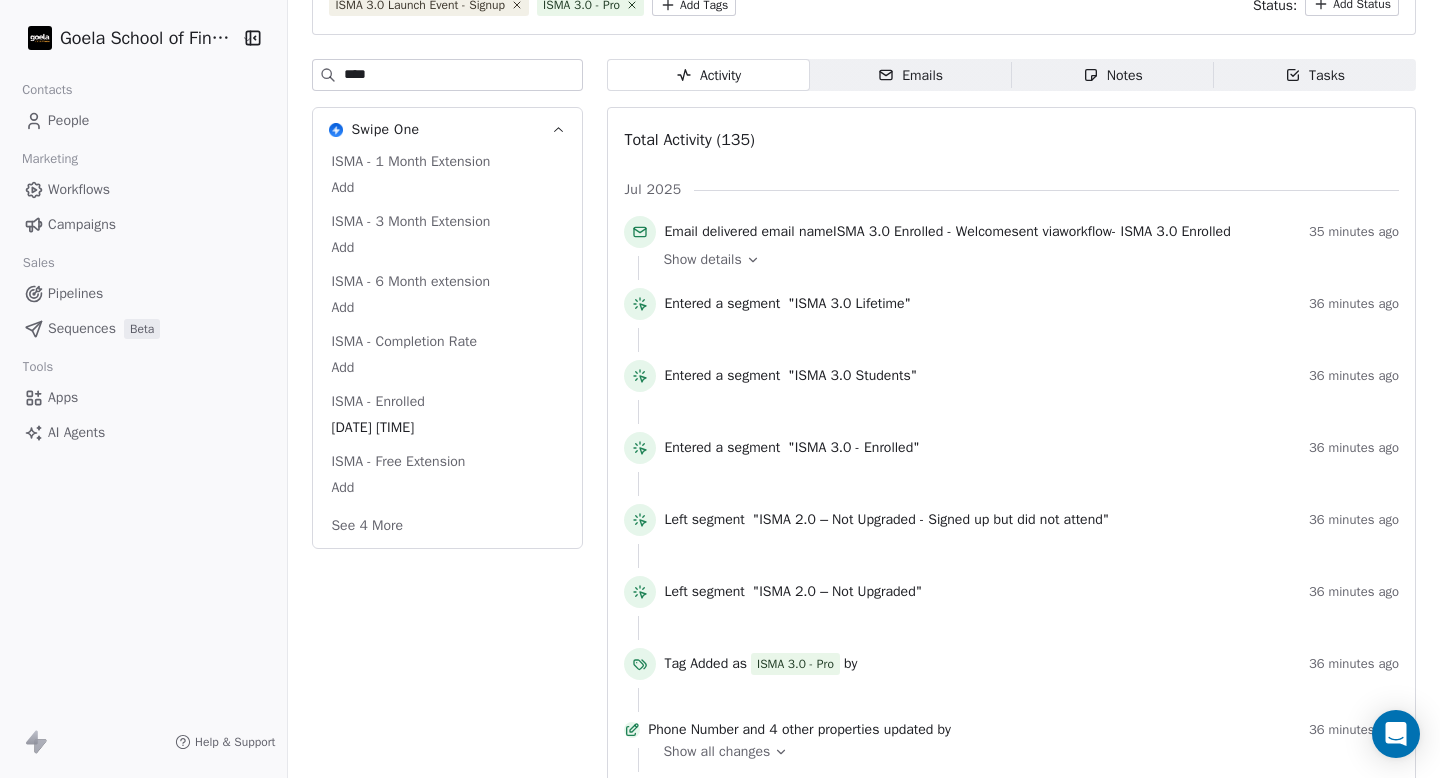 scroll, scrollTop: 302, scrollLeft: 0, axis: vertical 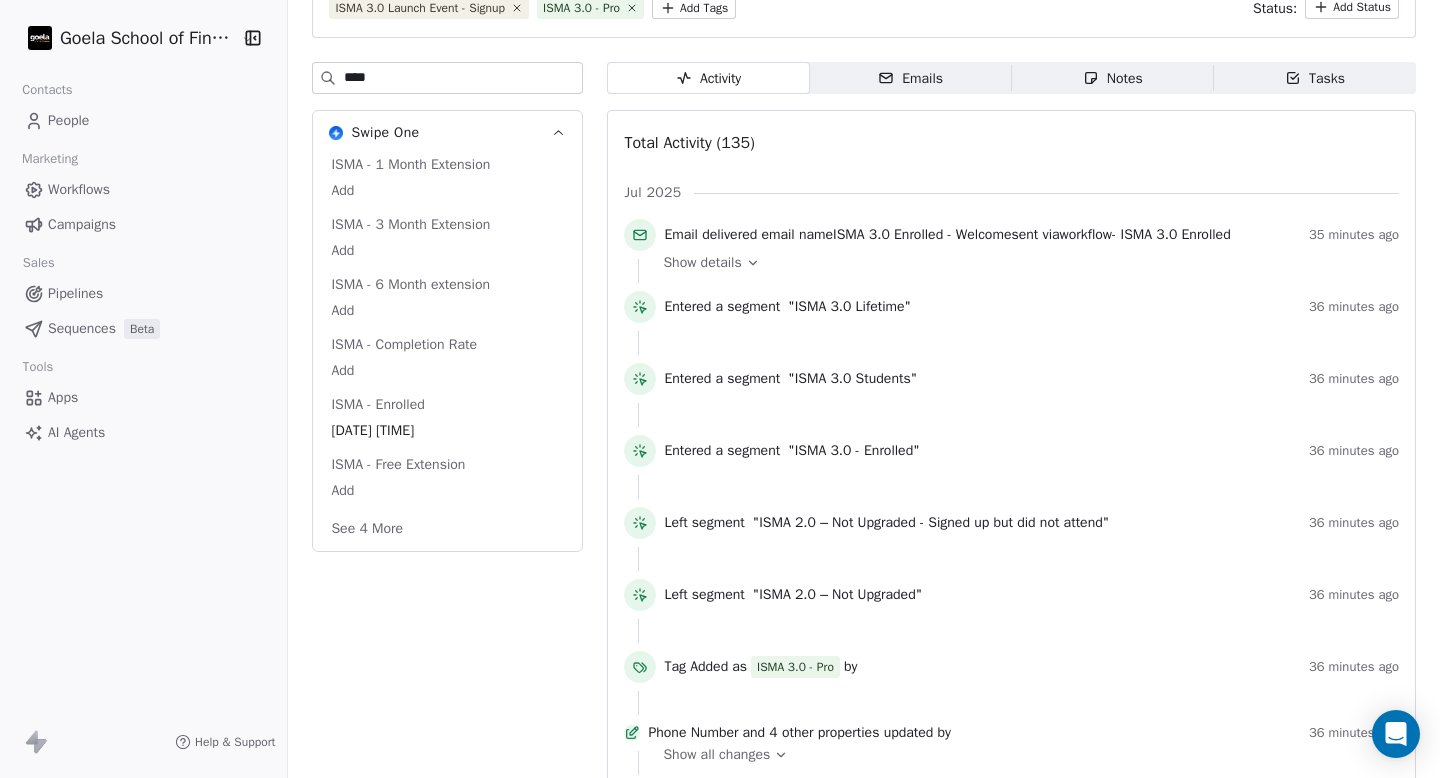 type on "****" 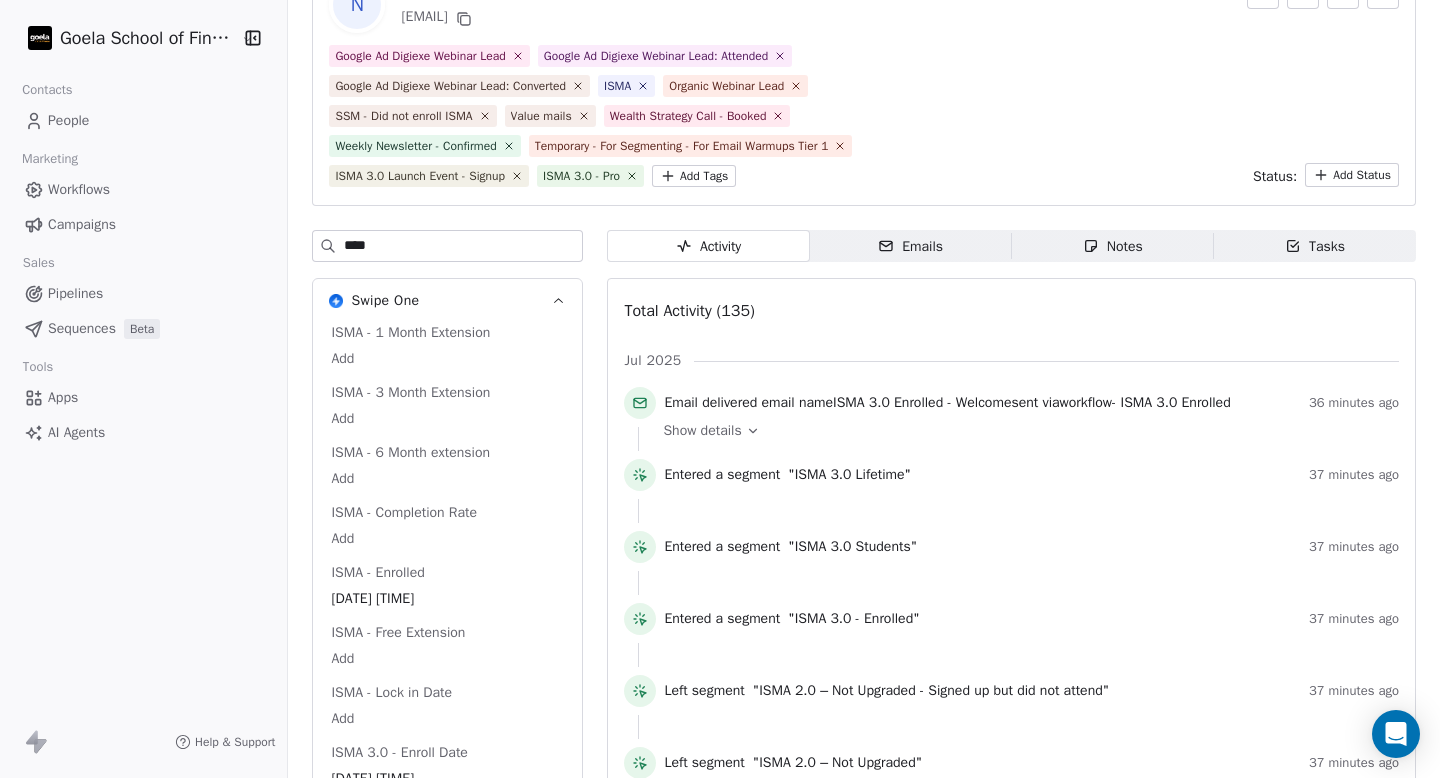 scroll, scrollTop: 0, scrollLeft: 0, axis: both 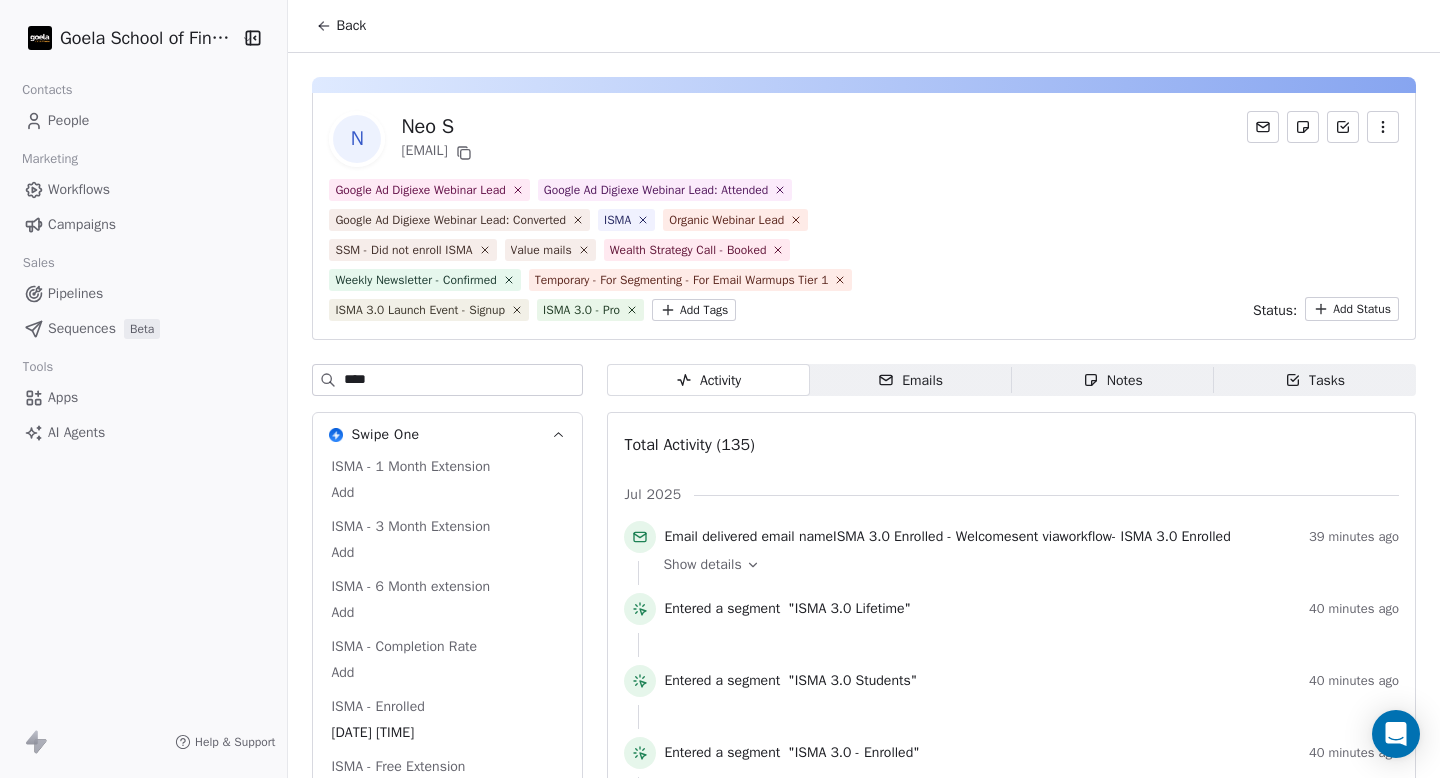 click on "People" at bounding box center [68, 120] 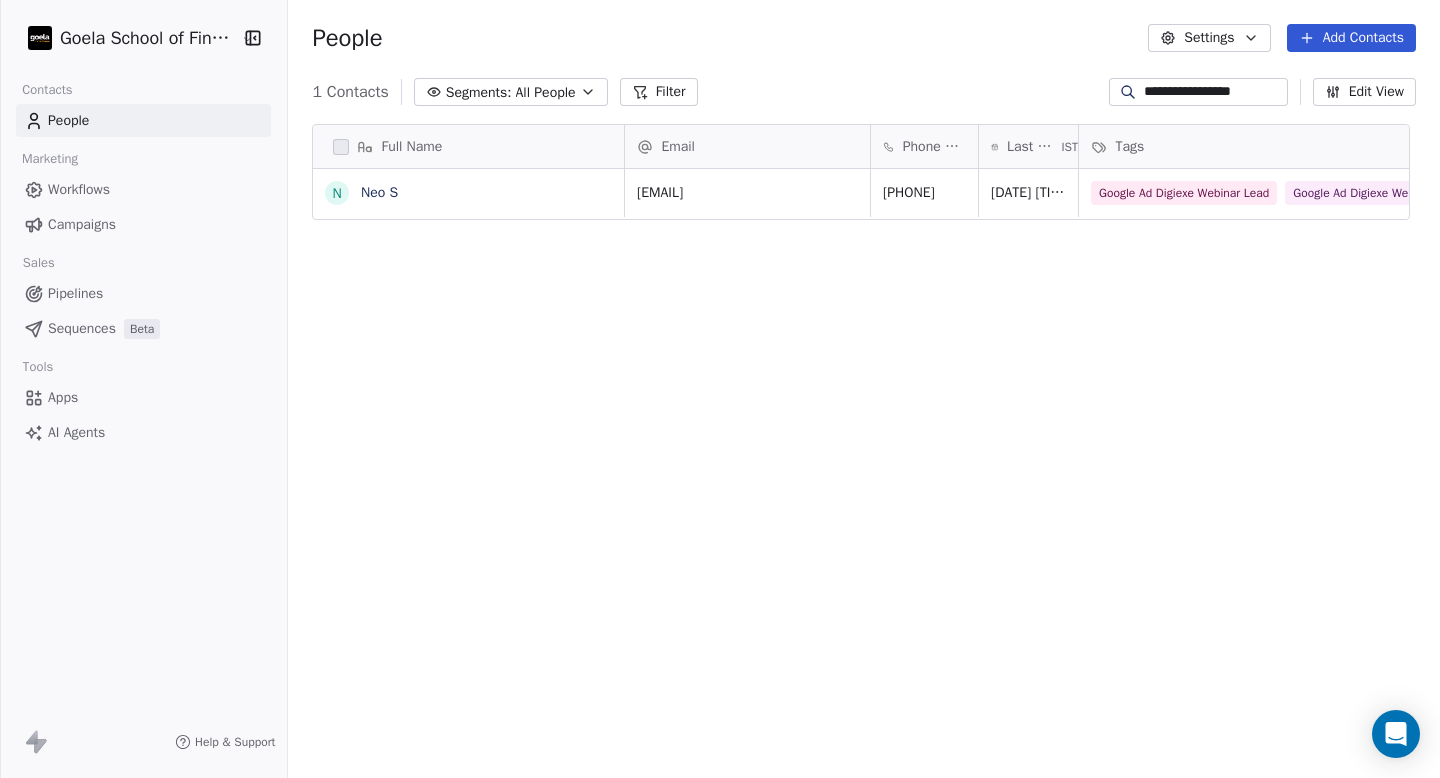 scroll, scrollTop: 16, scrollLeft: 16, axis: both 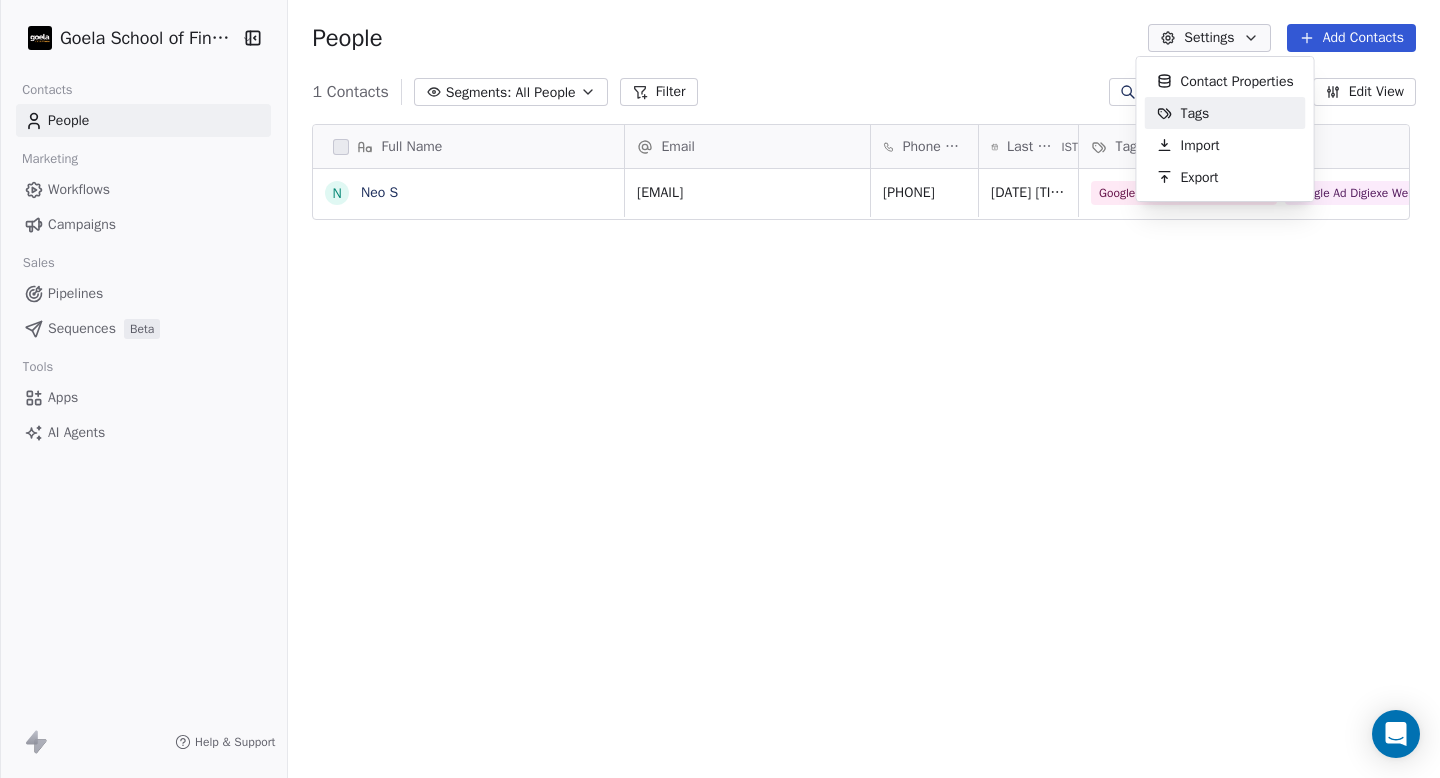 click on "Tags" at bounding box center [1183, 113] 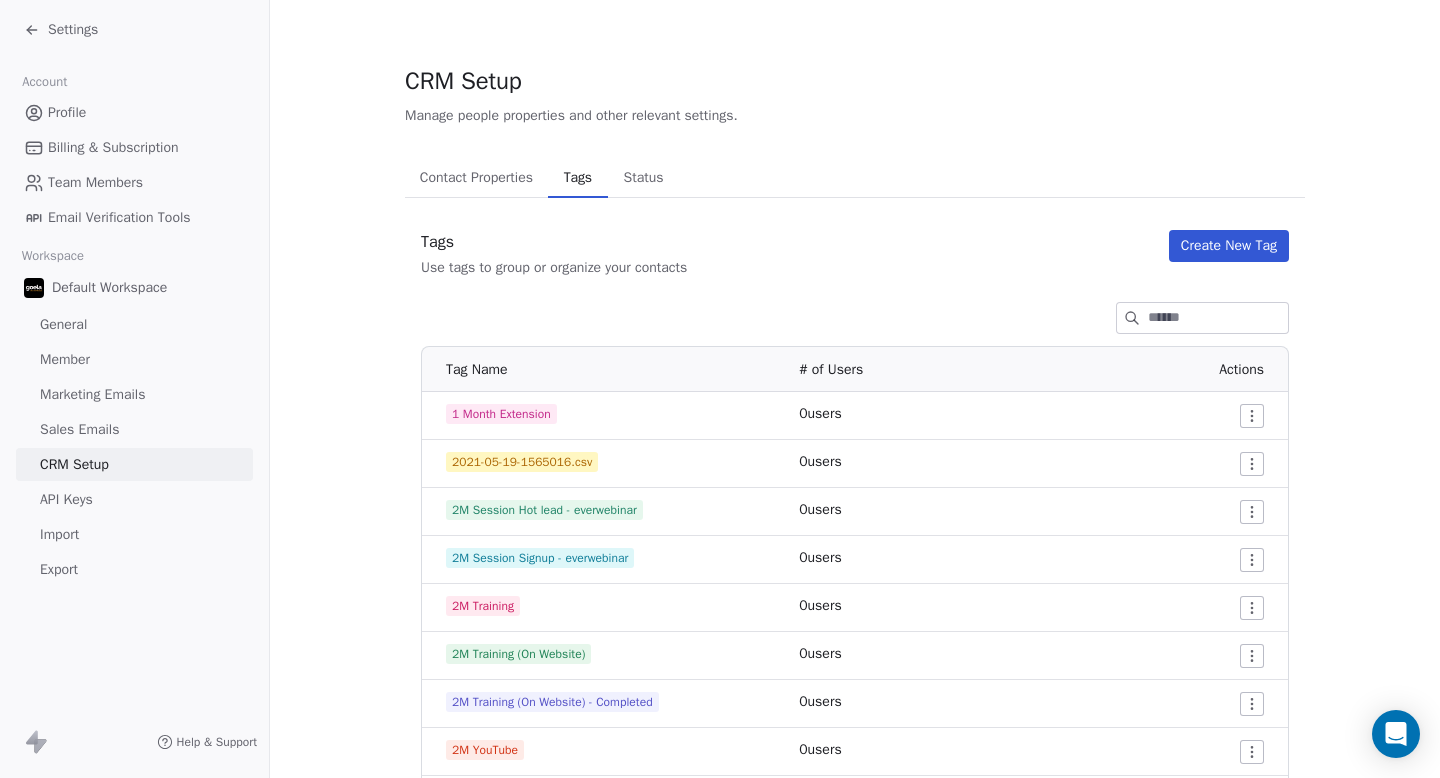 click at bounding box center (1218, 318) 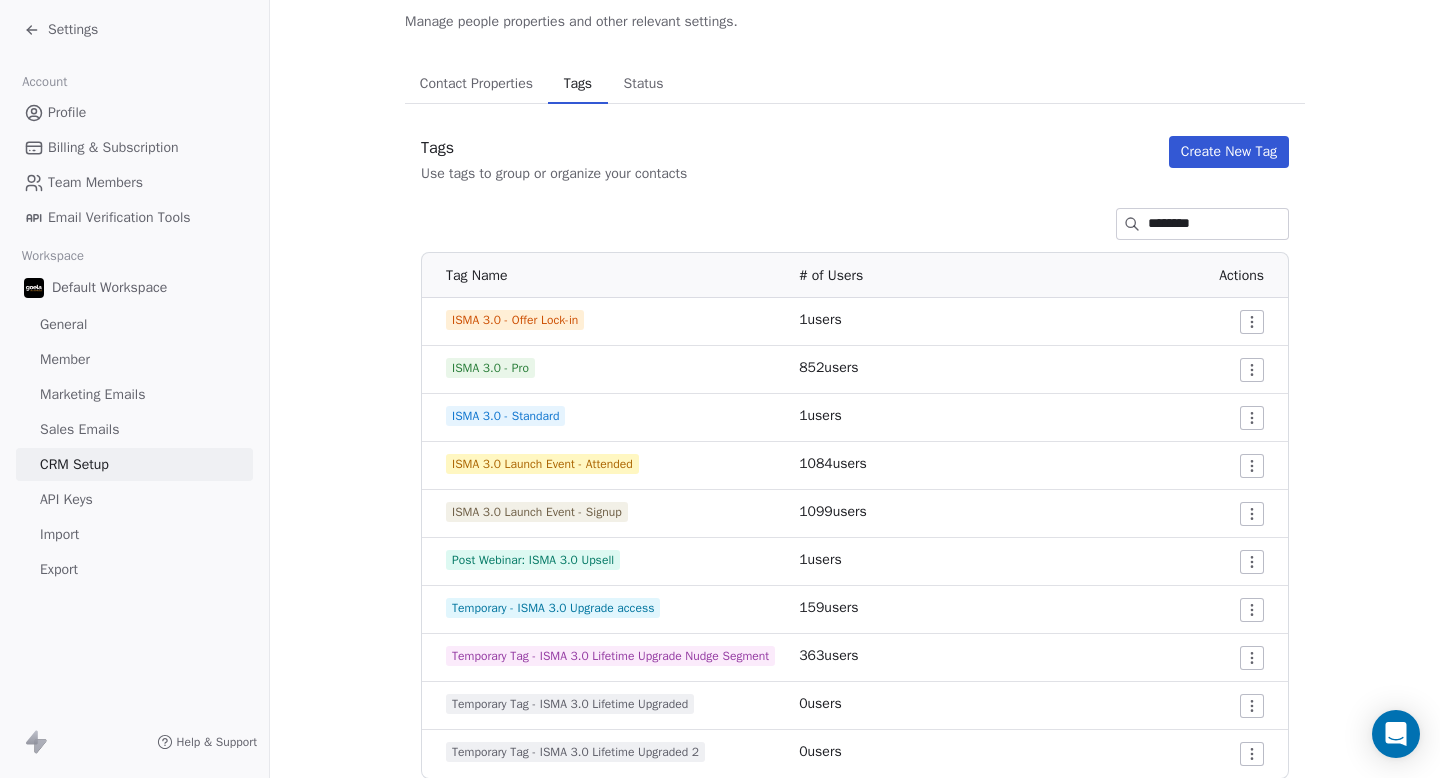 scroll, scrollTop: 159, scrollLeft: 0, axis: vertical 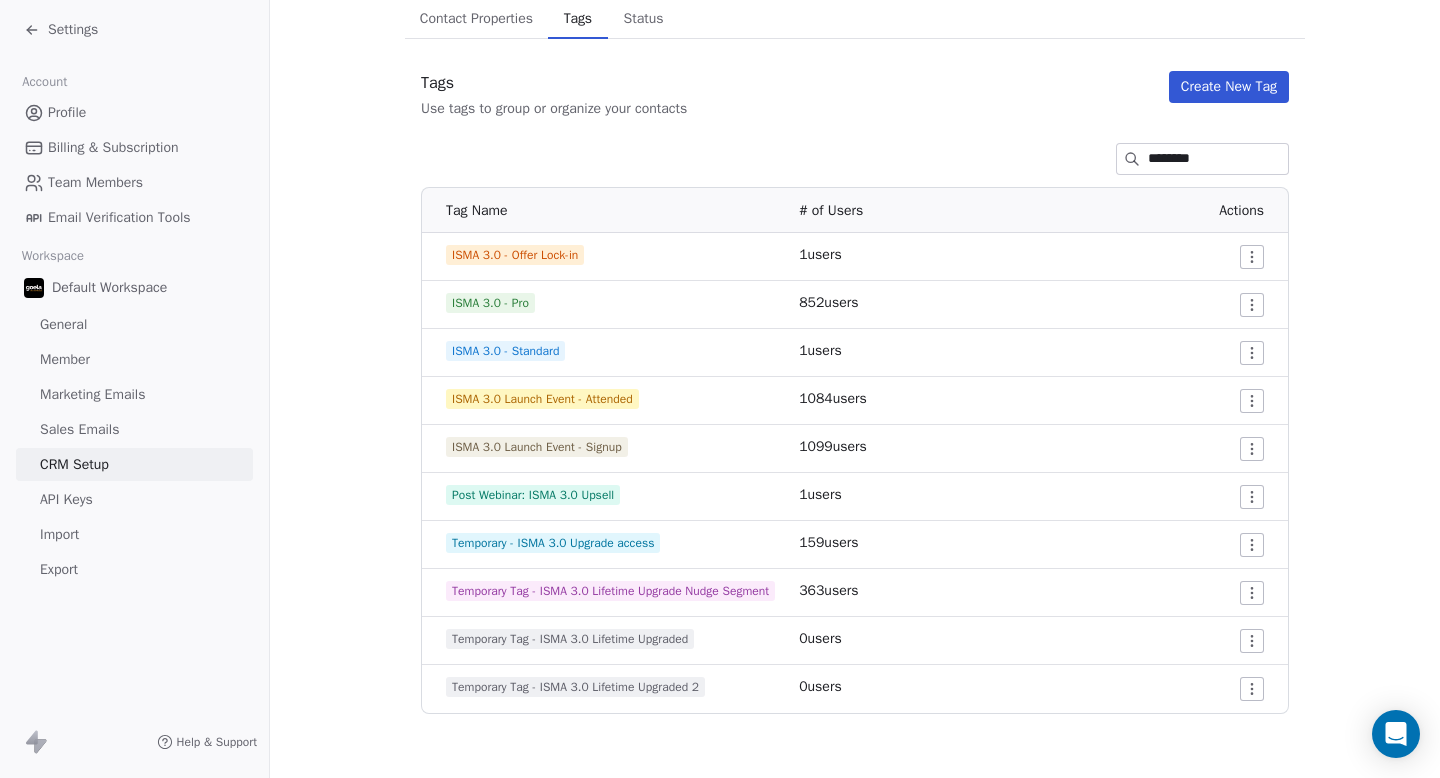 type on "********" 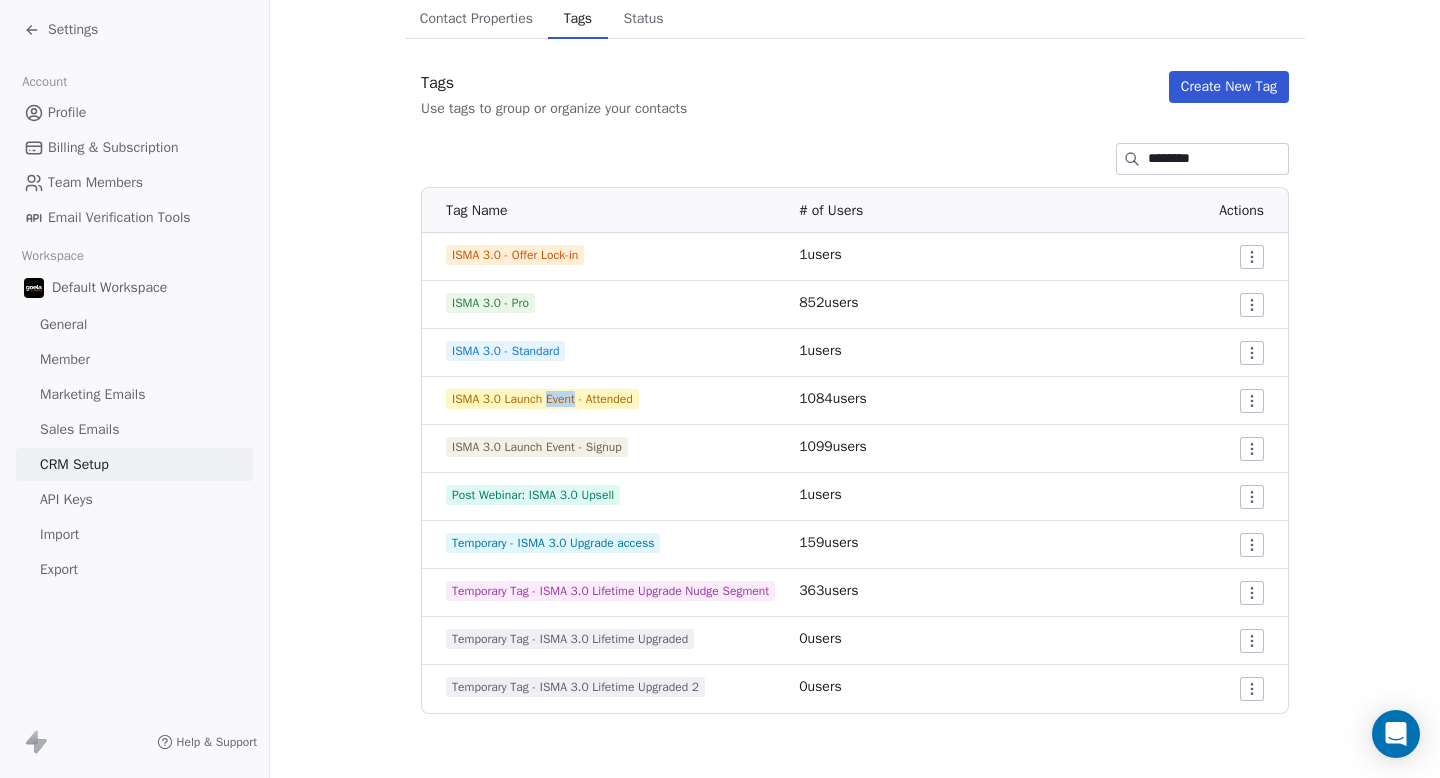 click on "ISMA 3.0 Launch Event - Attended" at bounding box center [542, 399] 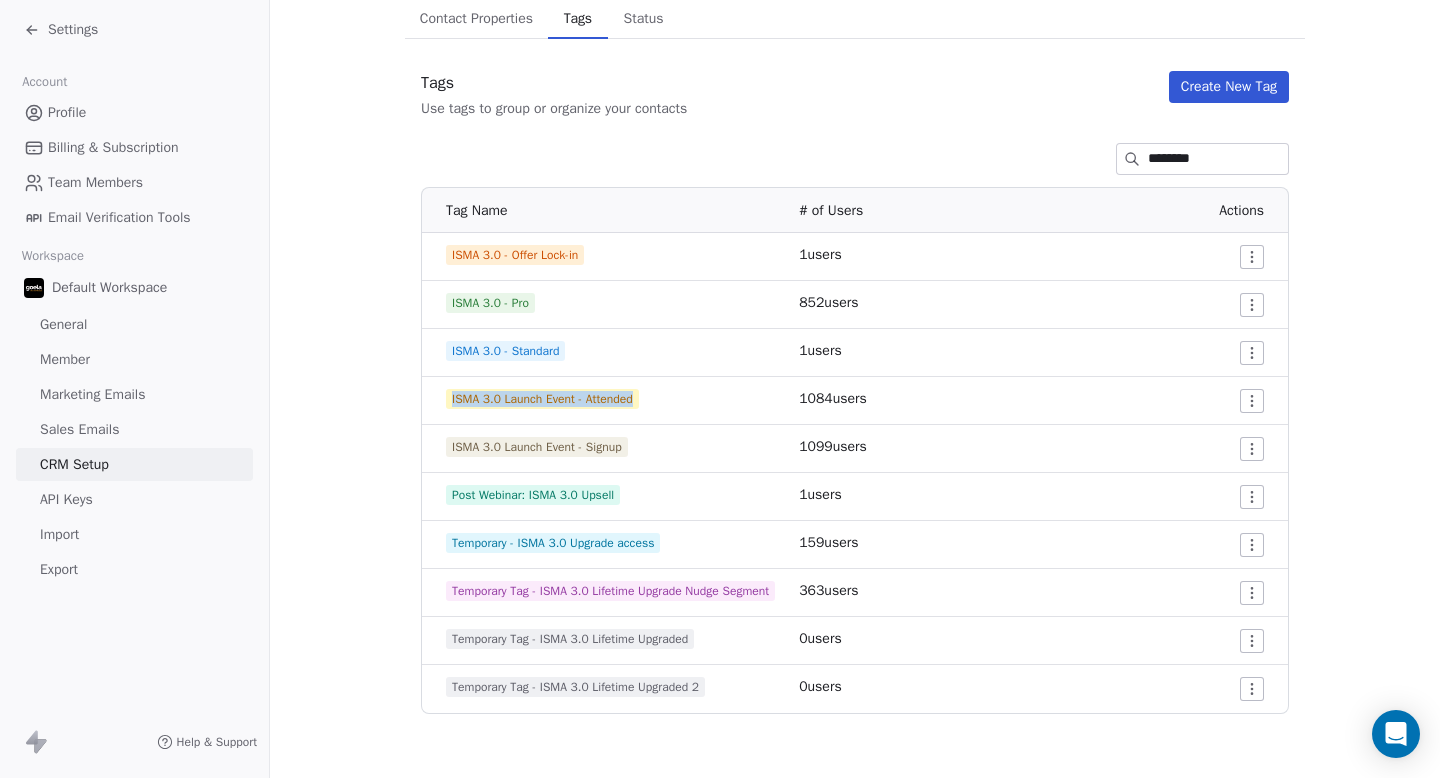 click on "ISMA 3.0 Launch Event - Attended" at bounding box center (542, 399) 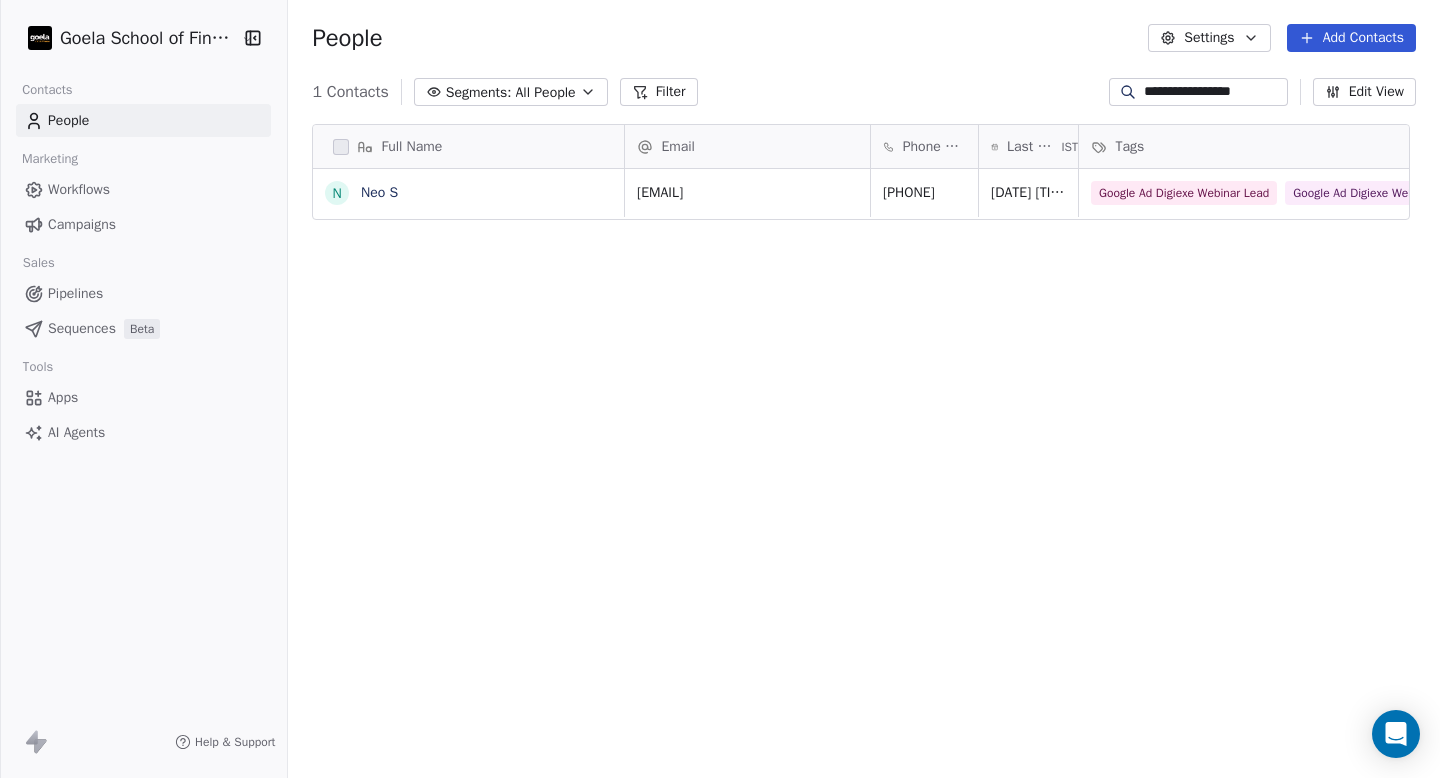 scroll, scrollTop: 16, scrollLeft: 16, axis: both 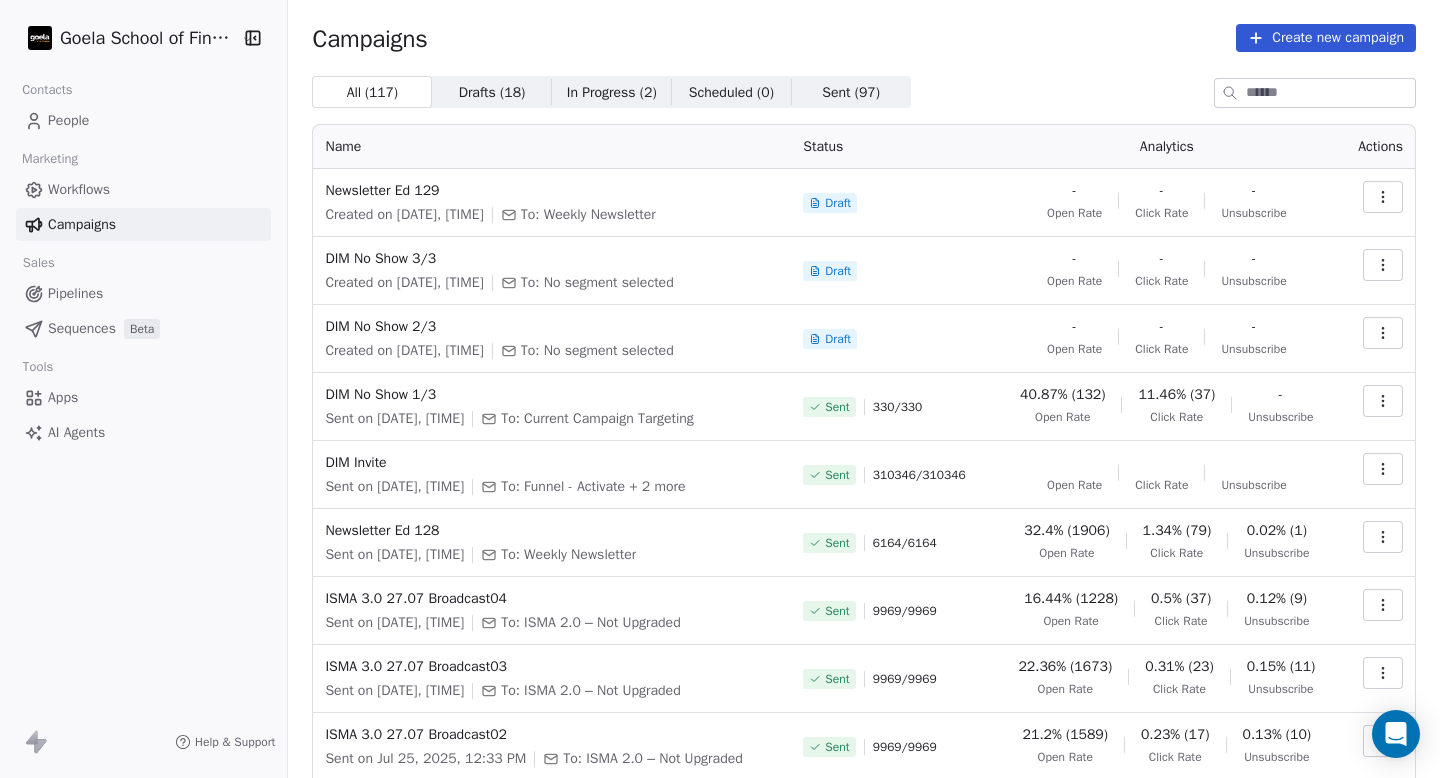 click on "Workflows" at bounding box center (143, 189) 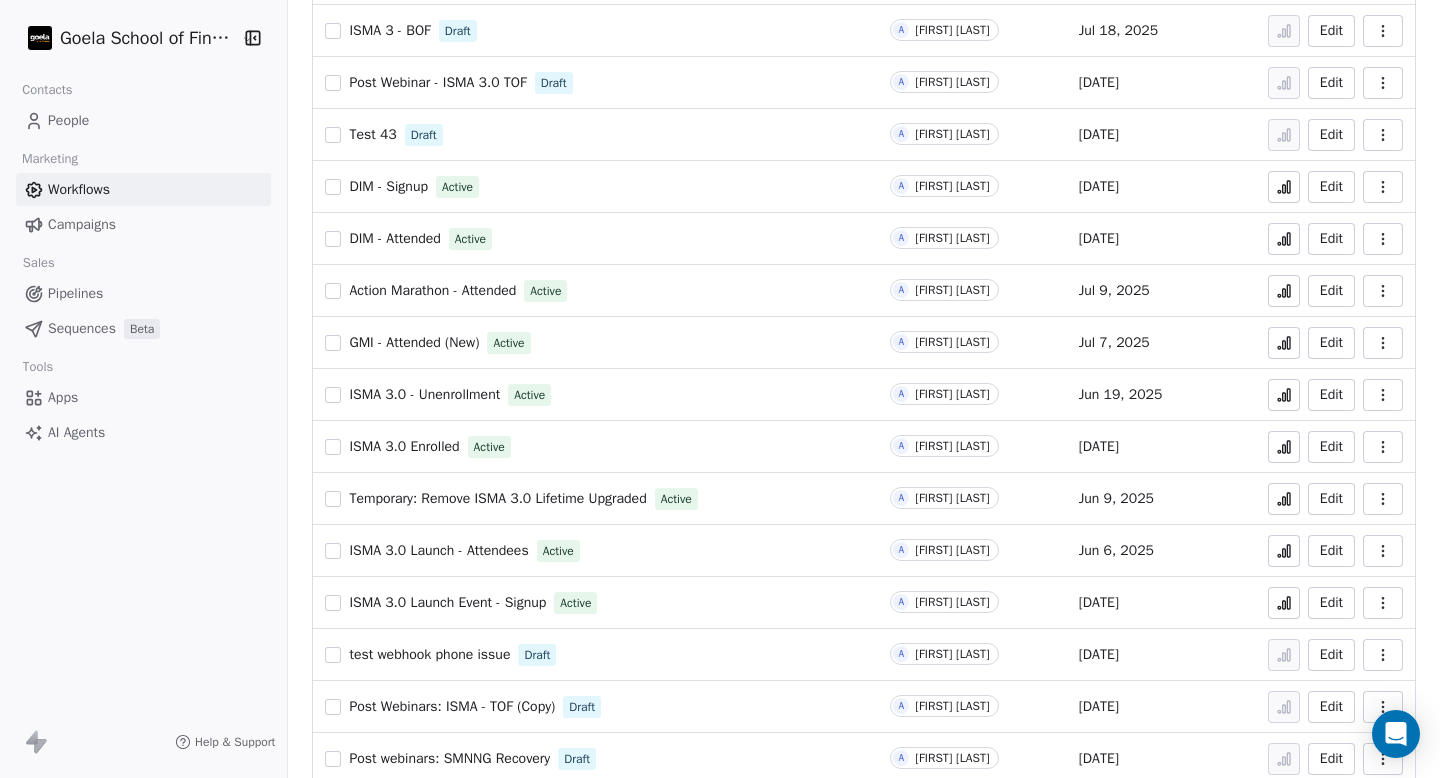 scroll, scrollTop: 493, scrollLeft: 0, axis: vertical 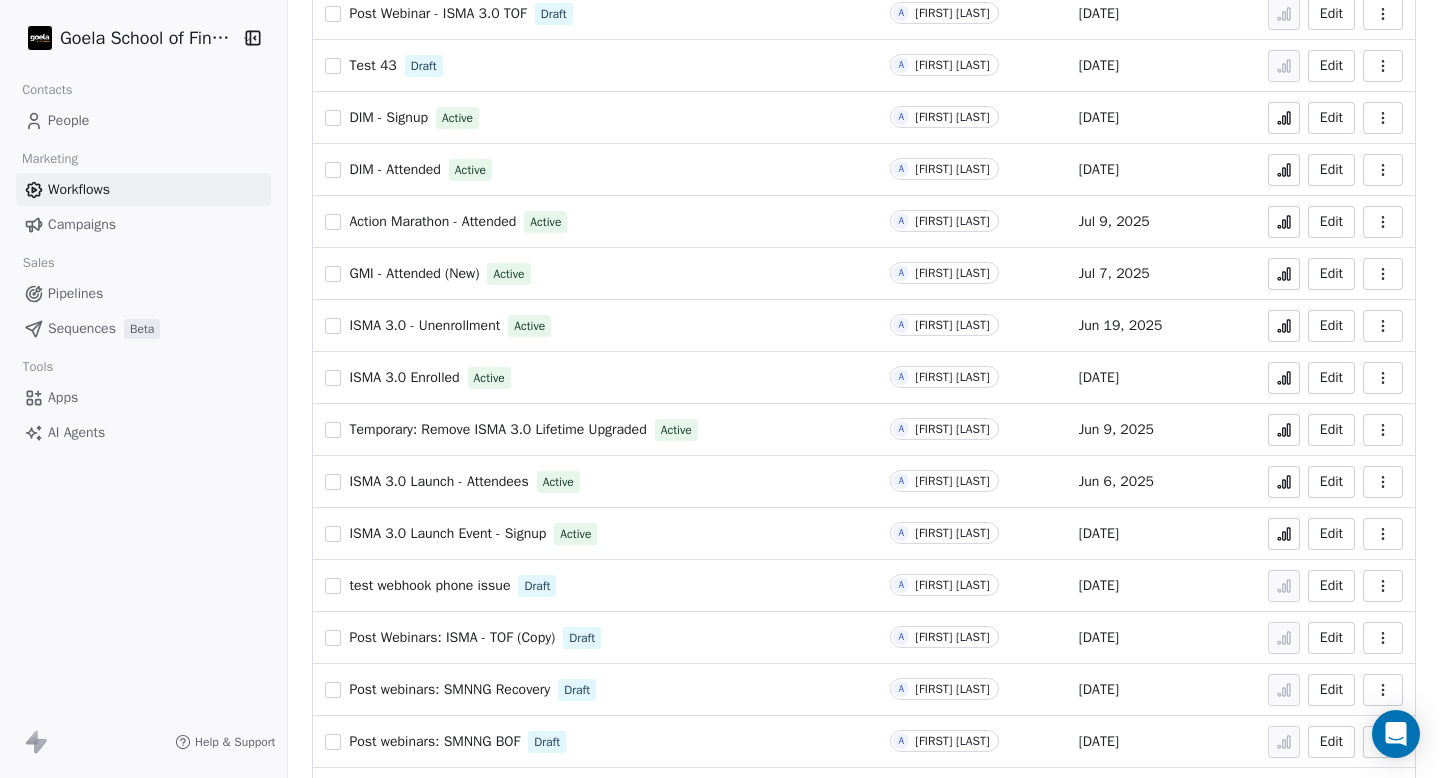 click on "ISMA 3.0 Launch - Attendees" at bounding box center (438, 481) 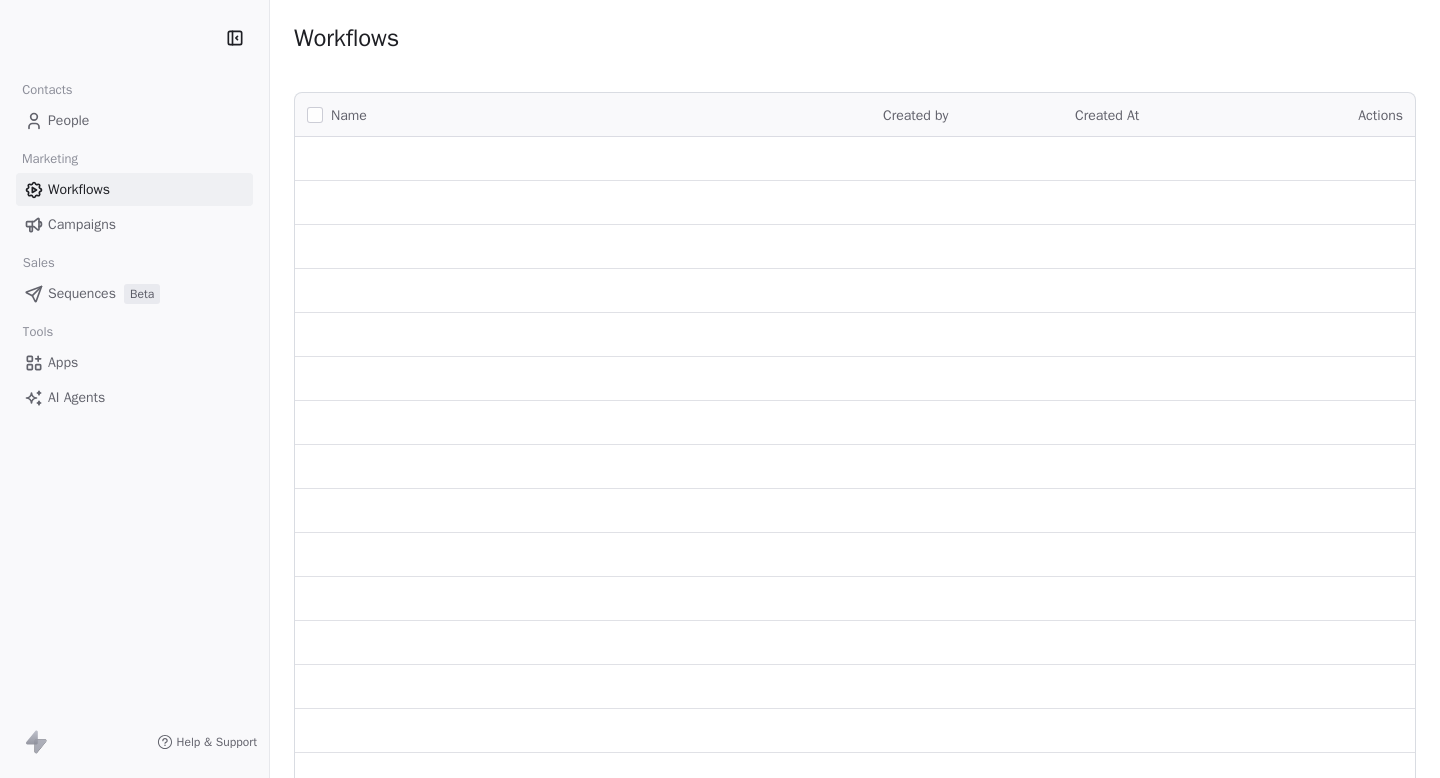 scroll, scrollTop: 0, scrollLeft: 0, axis: both 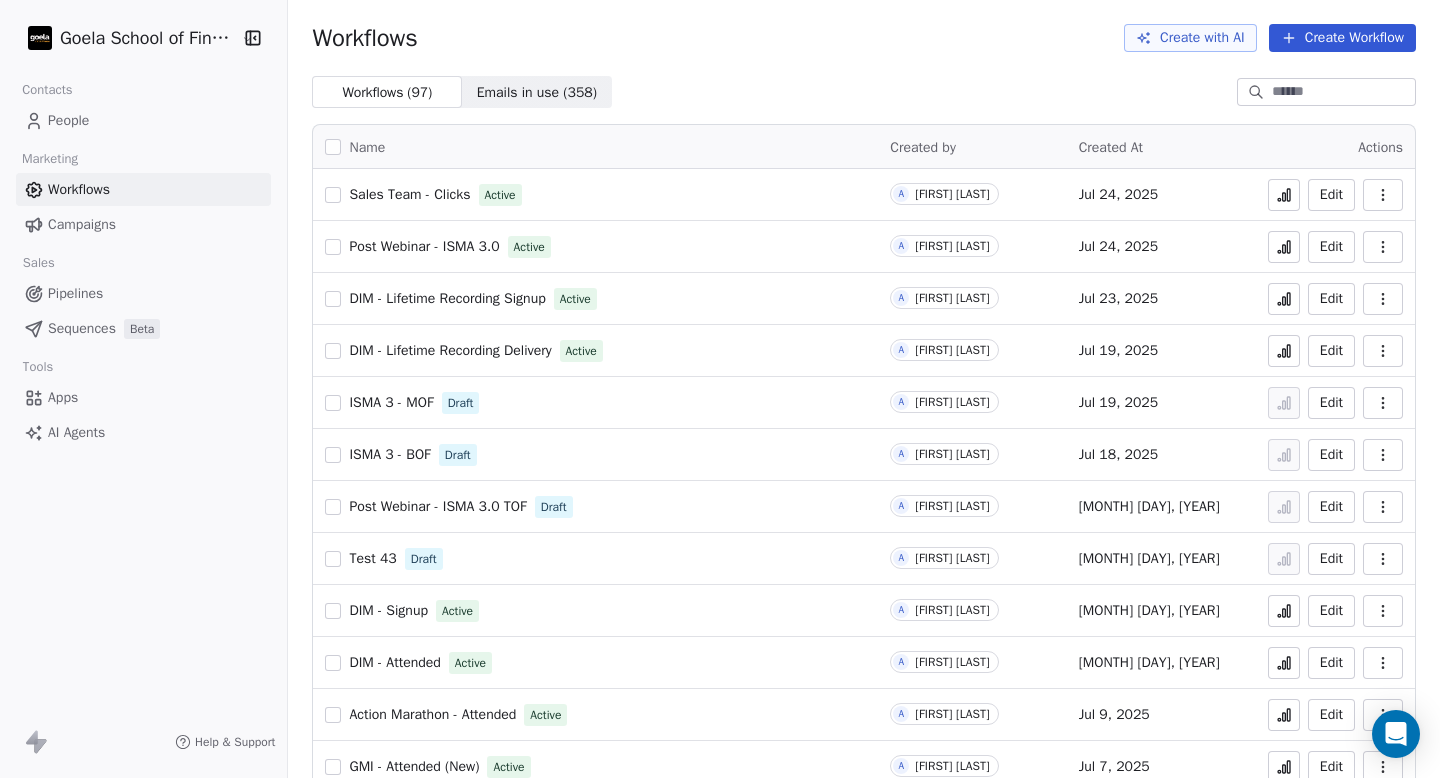click on "People" at bounding box center (143, 120) 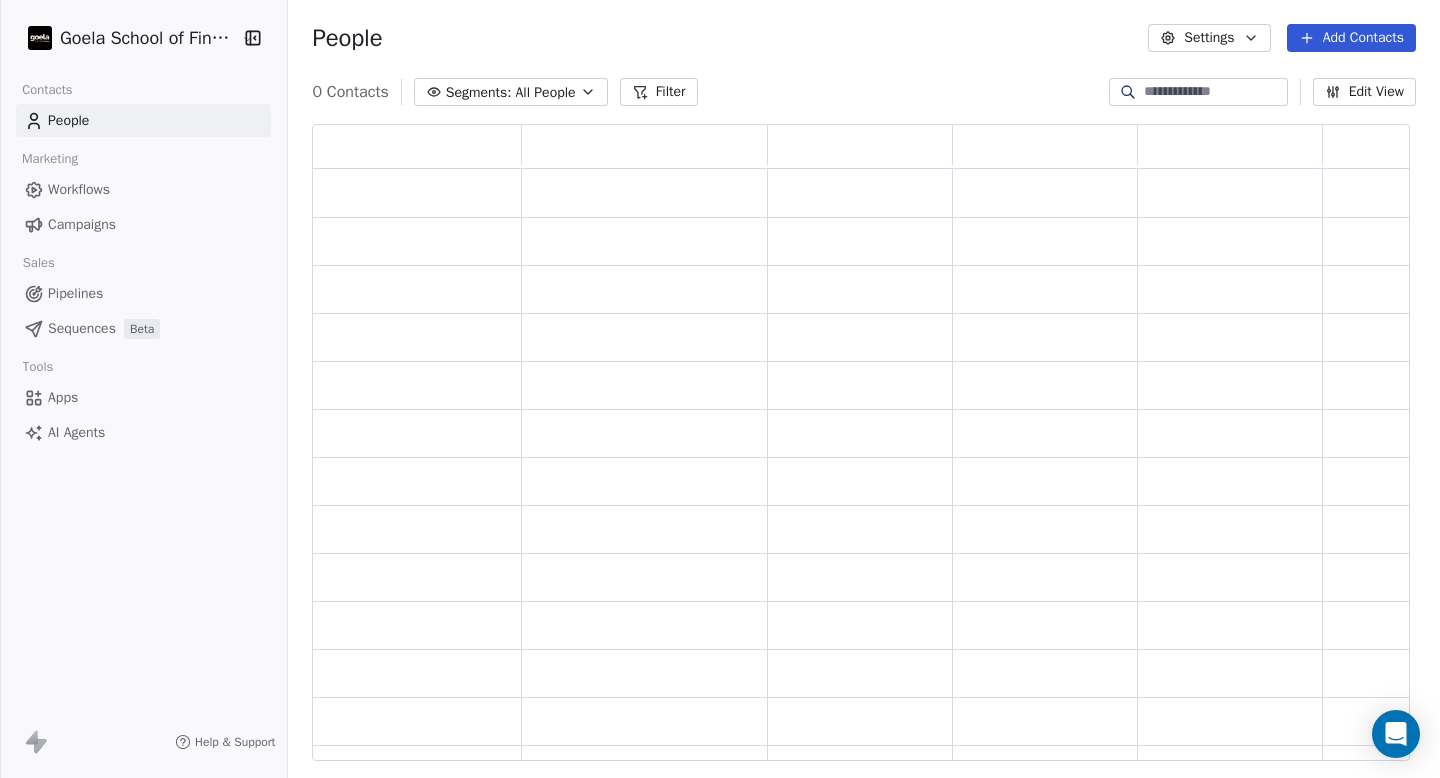 scroll, scrollTop: 16, scrollLeft: 16, axis: both 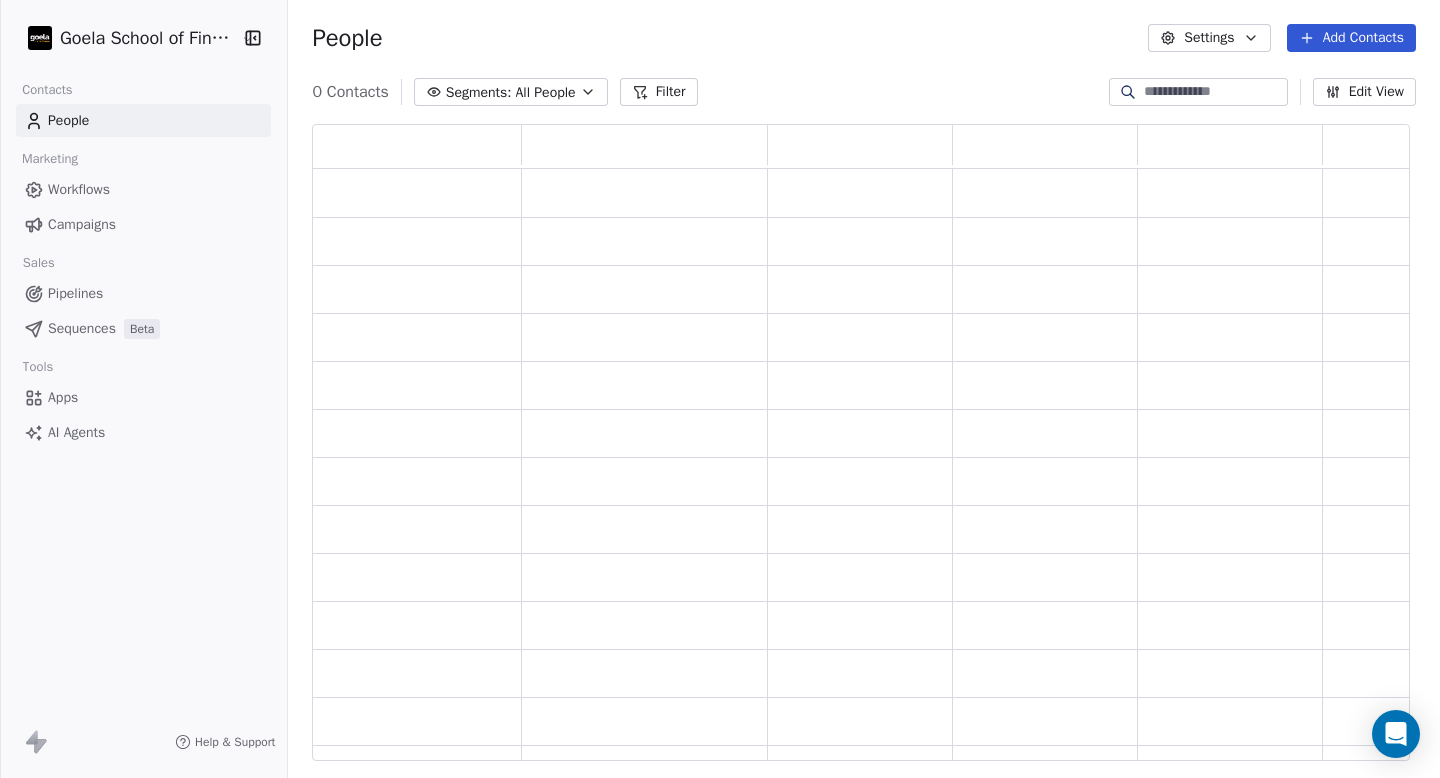 click on "Settings" at bounding box center (1209, 38) 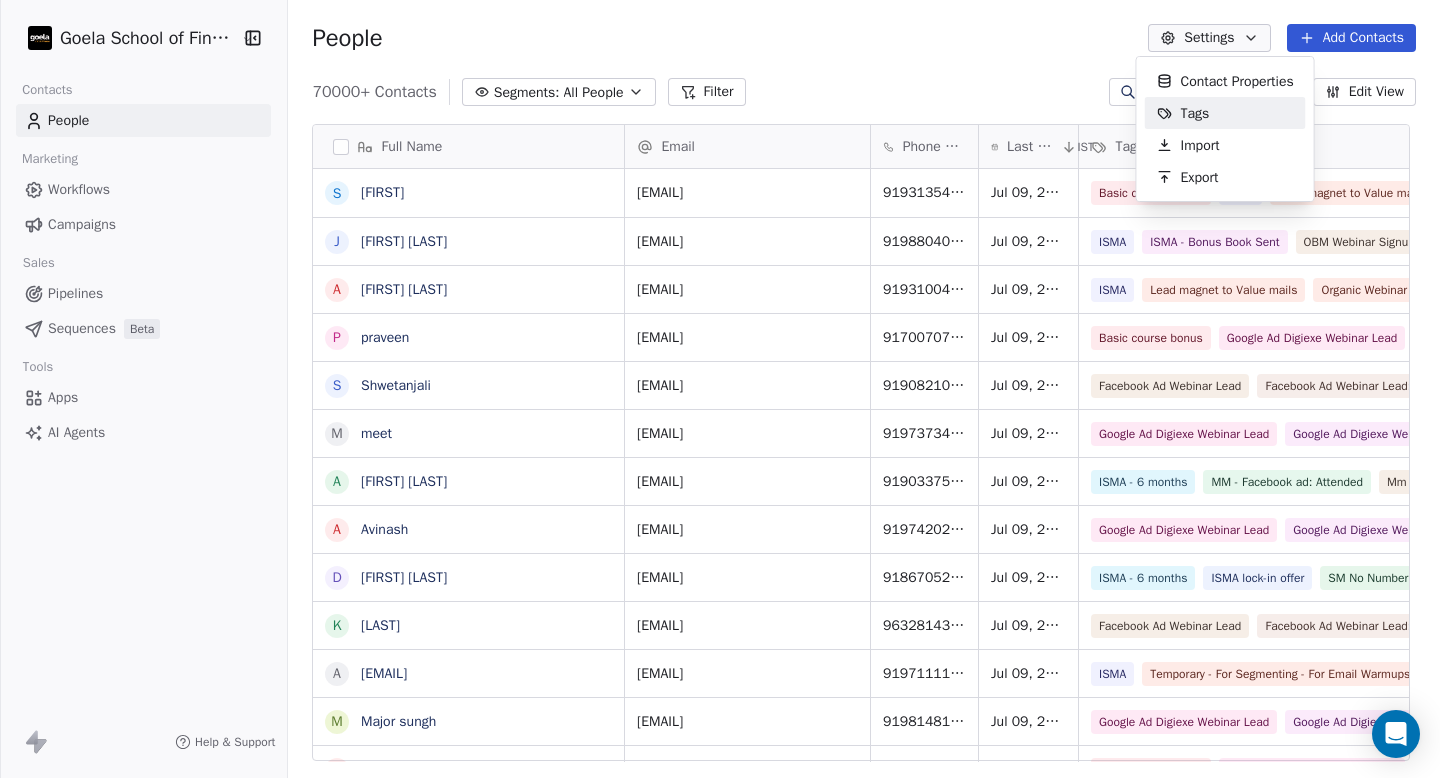 scroll, scrollTop: 16, scrollLeft: 16, axis: both 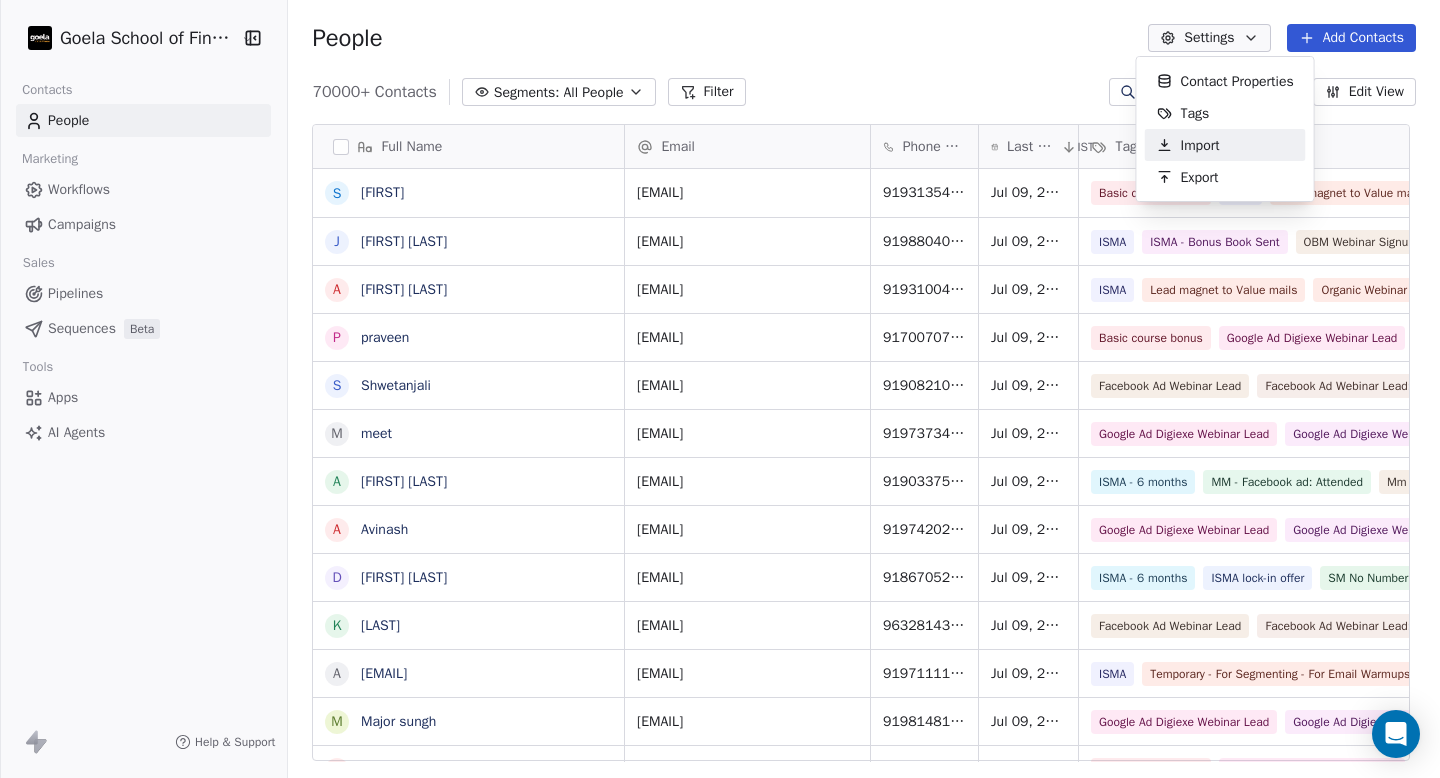 click on "Import" at bounding box center (1200, 145) 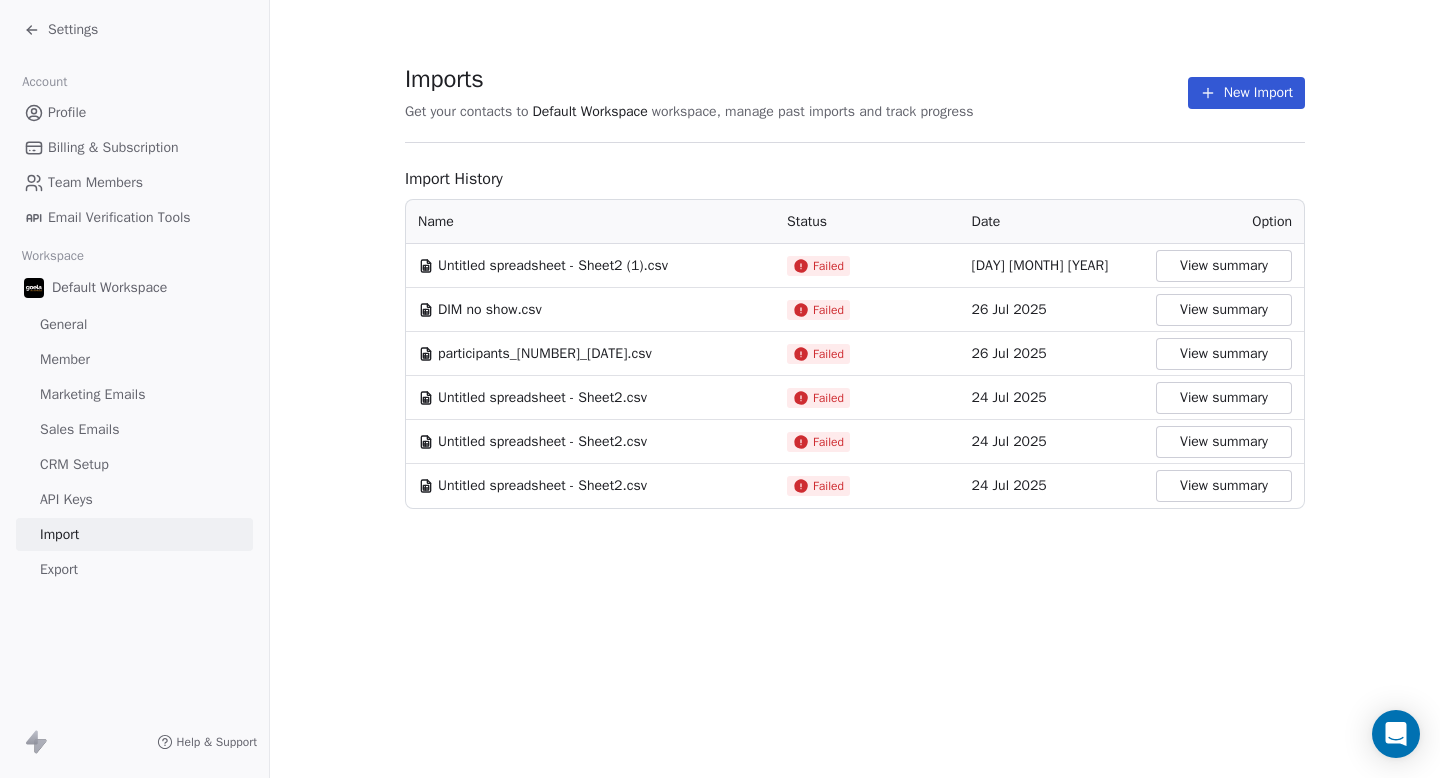 click on "New Import" at bounding box center (1246, 93) 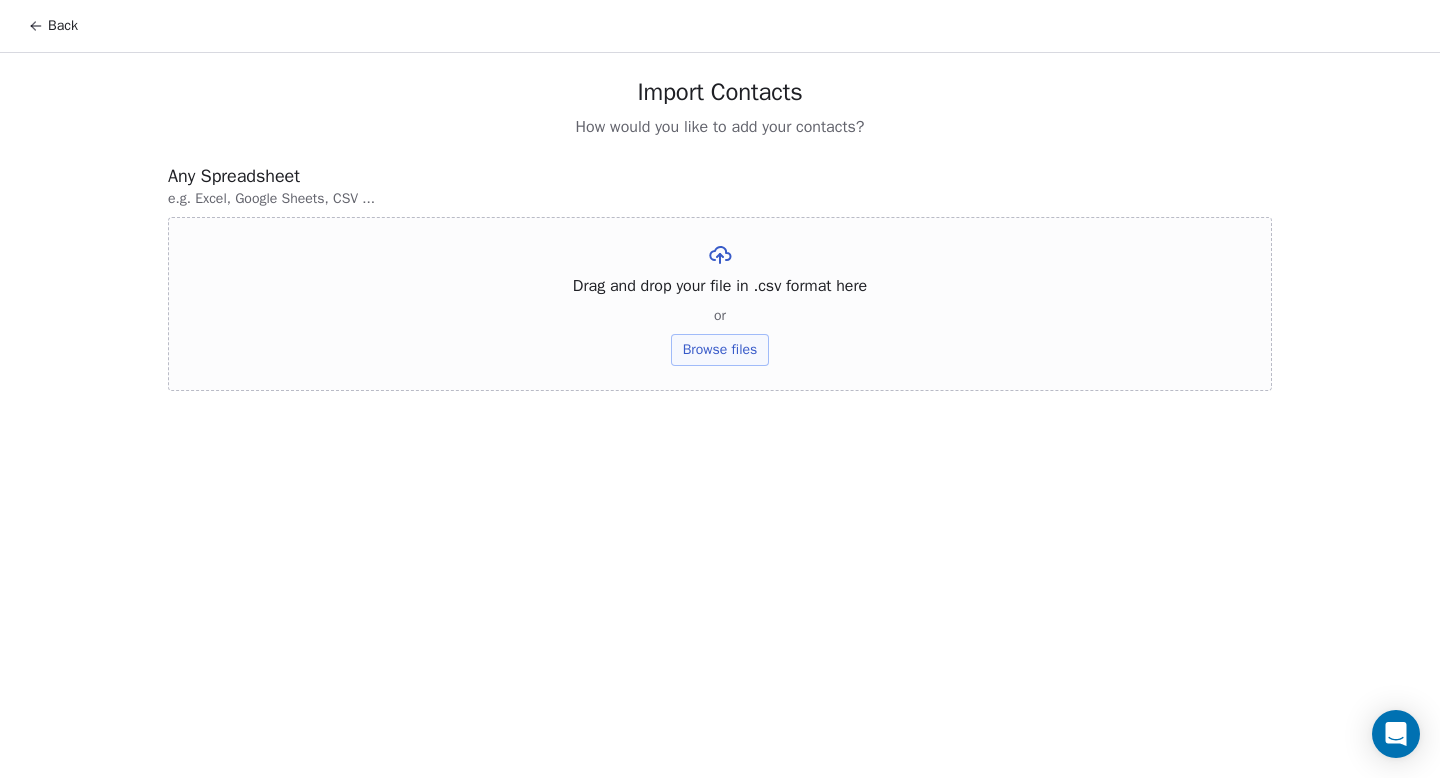 click on "Drag and drop your file in .csv format here or Browse files" at bounding box center [720, 304] 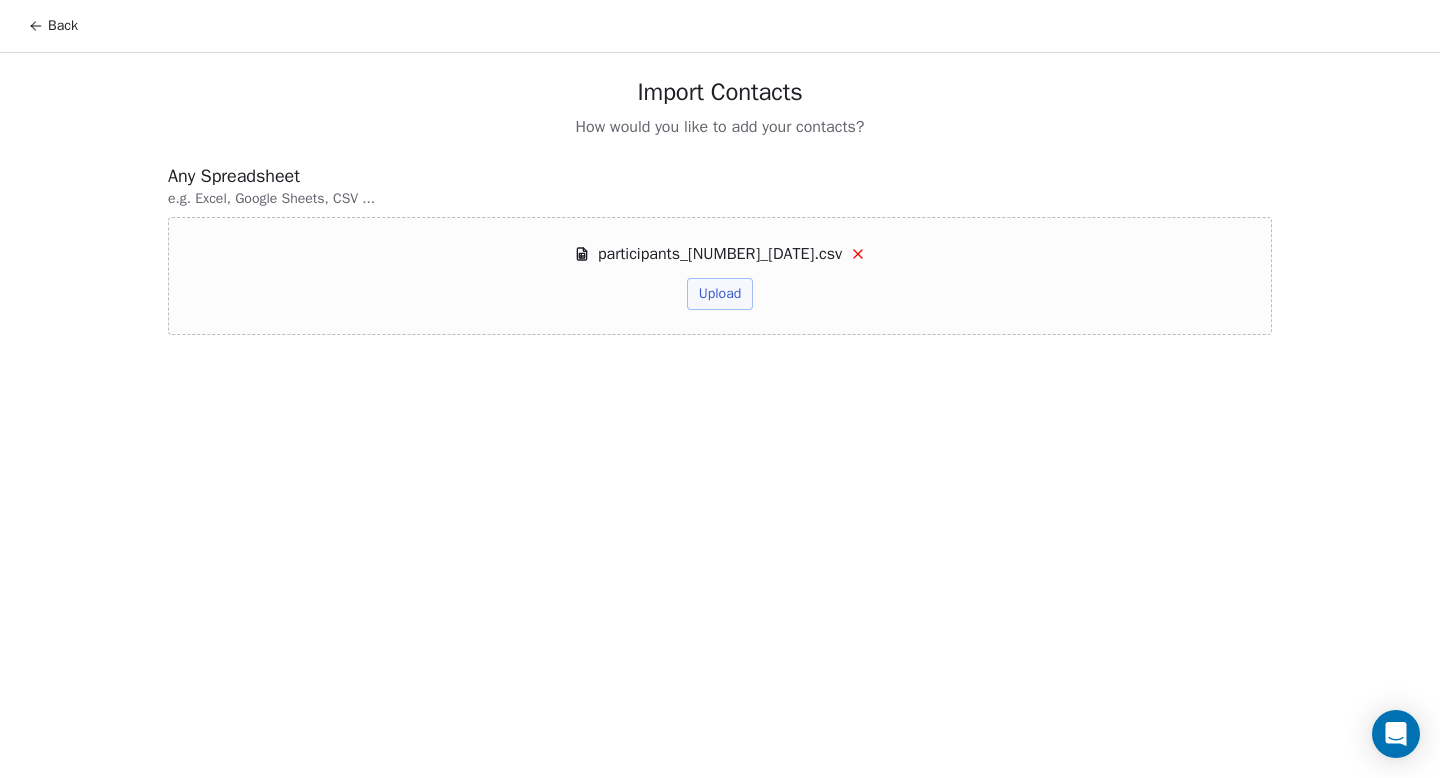 click on "Upload" at bounding box center (720, 294) 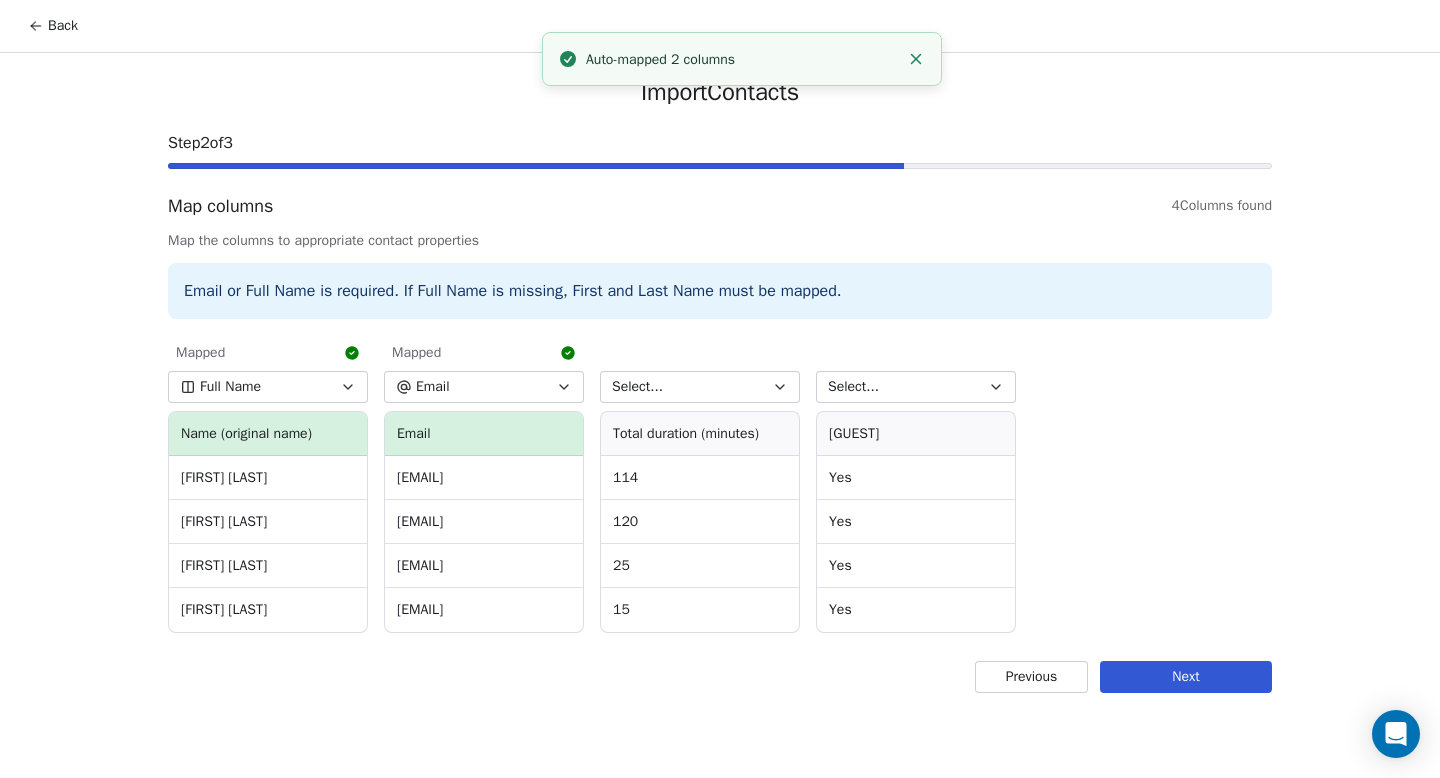 click on "Full Name" at bounding box center [268, 387] 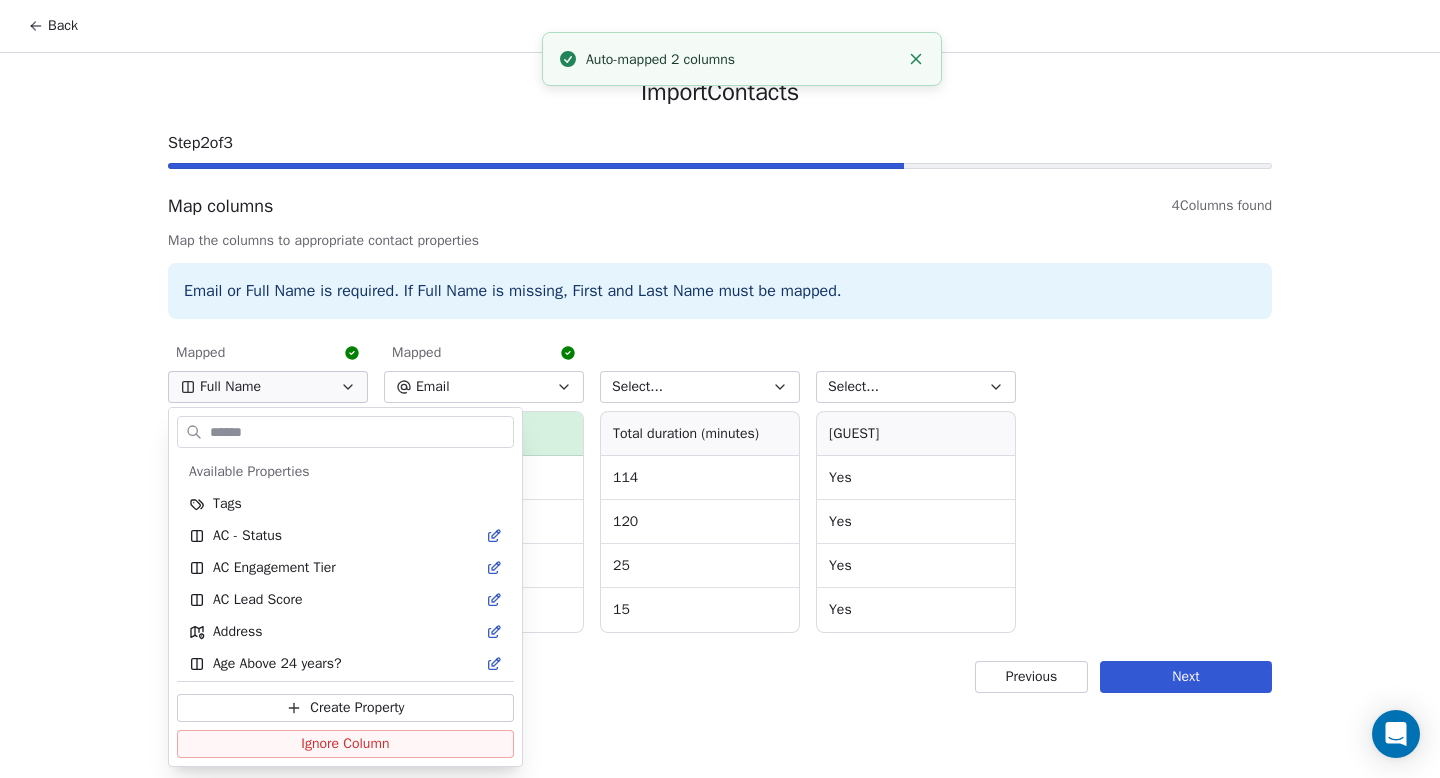 scroll, scrollTop: 998, scrollLeft: 0, axis: vertical 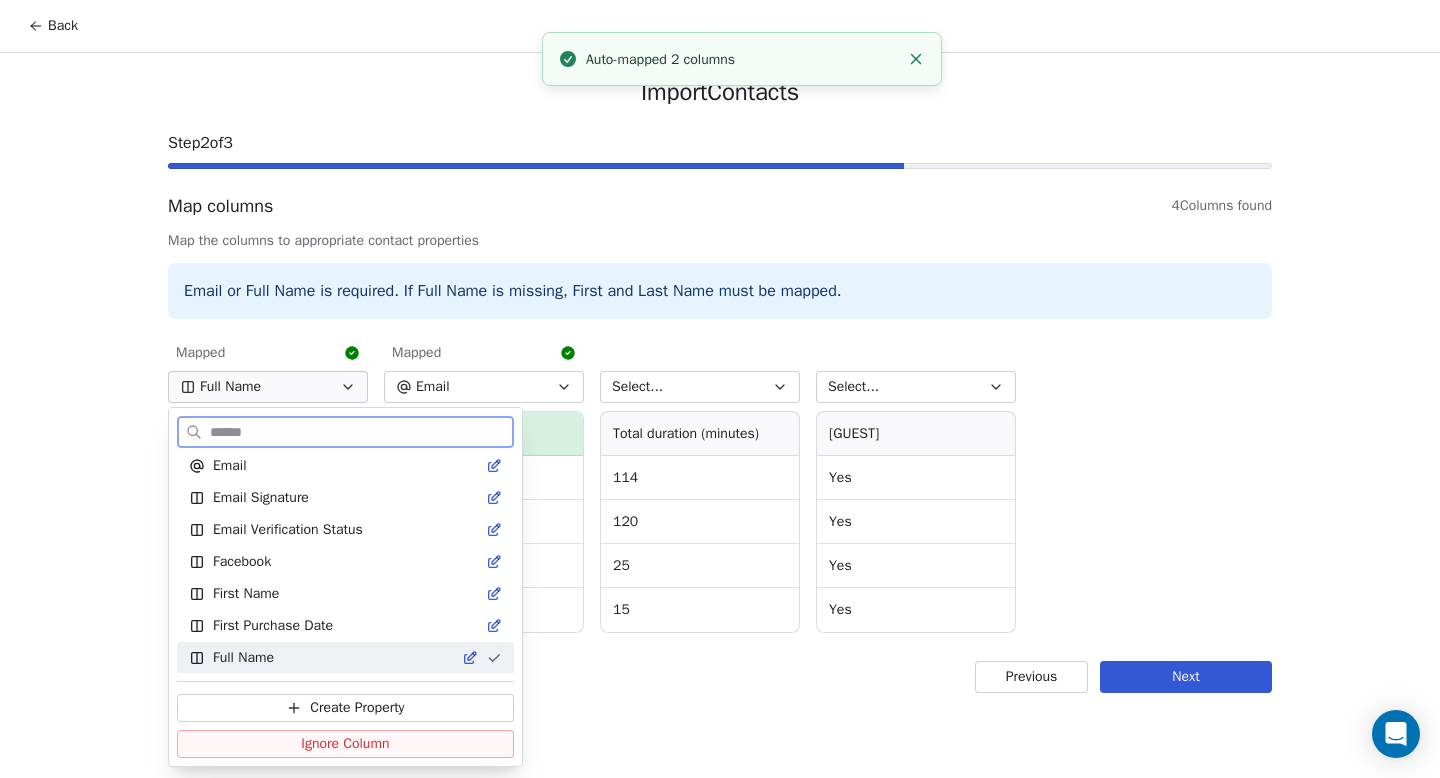 click on "Ignore Column" at bounding box center [345, 744] 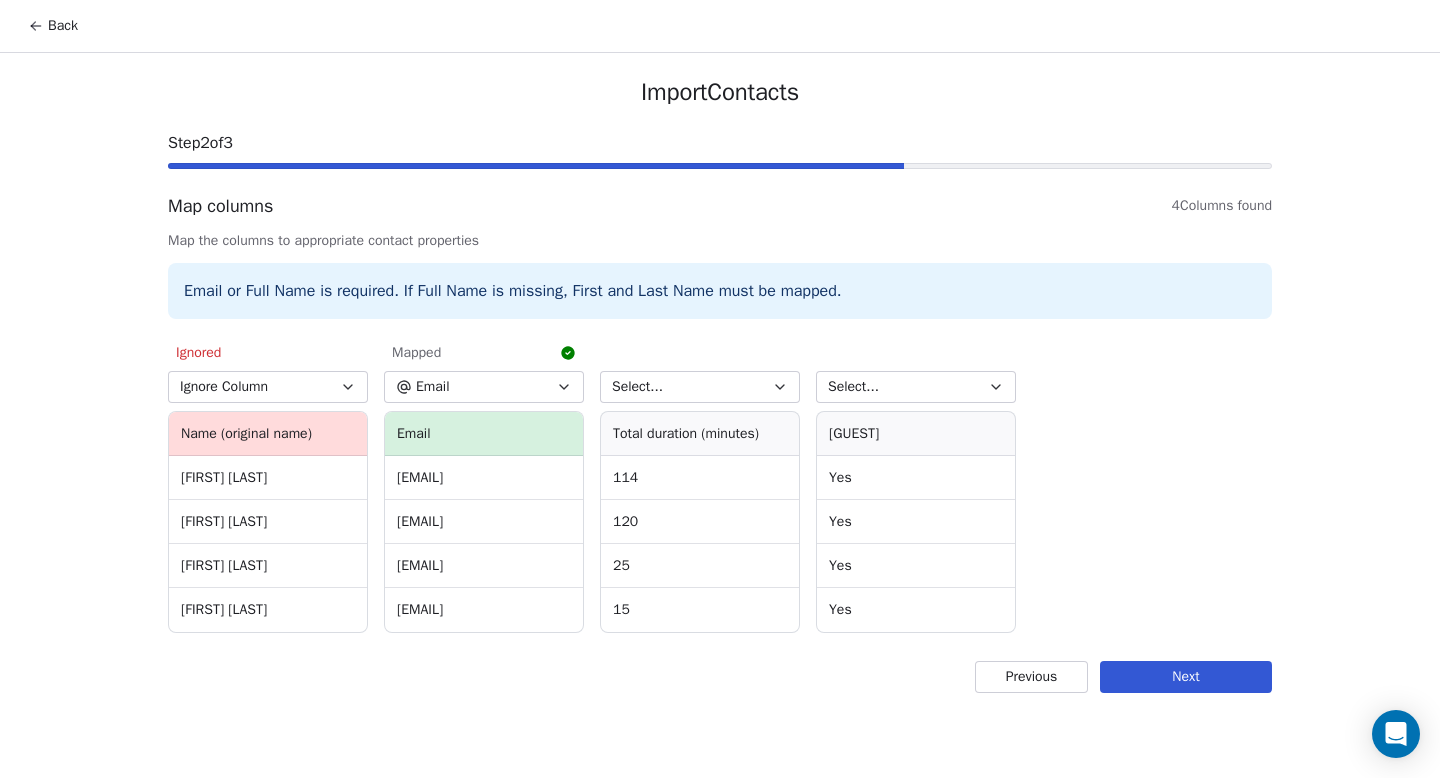click on "Next" at bounding box center (1186, 677) 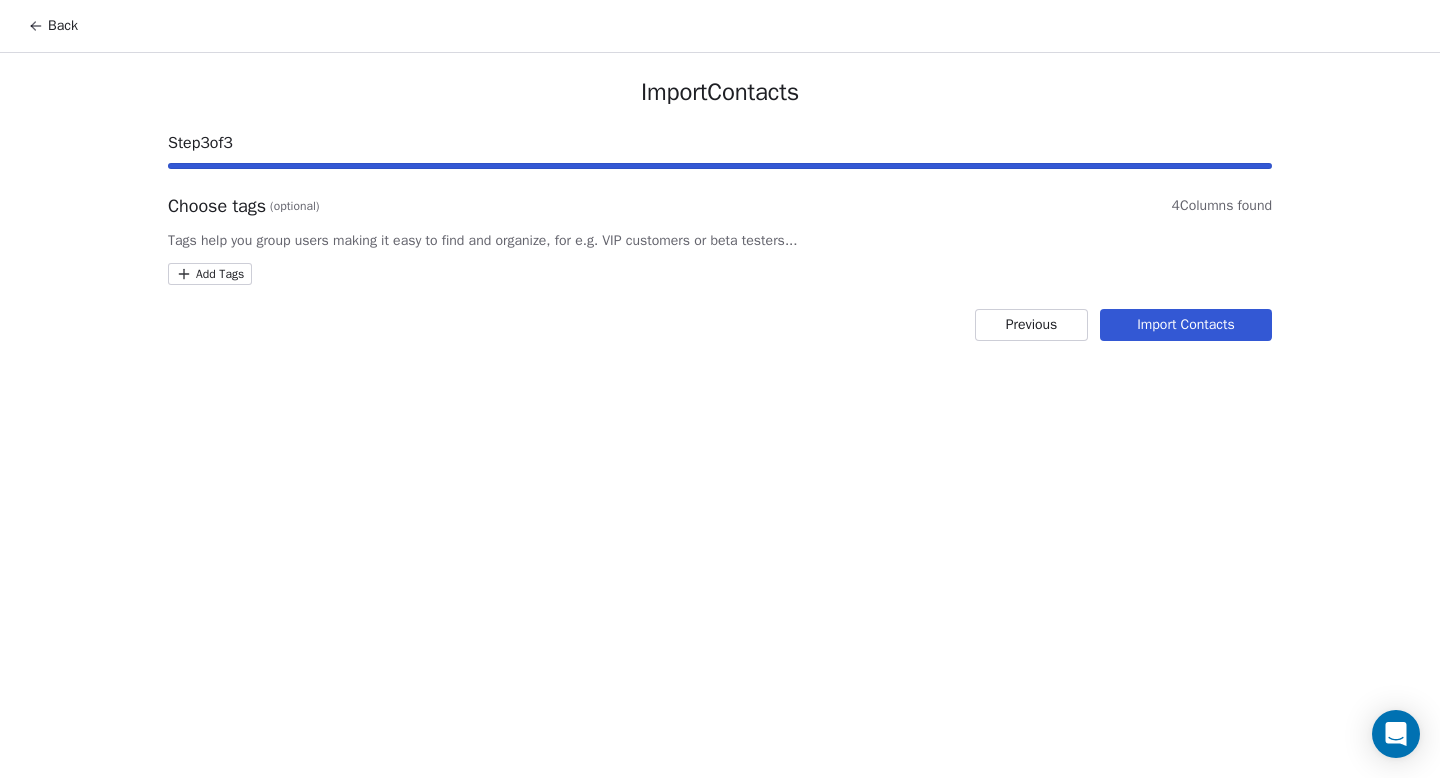 click on "Back Import  Contacts Step  3  of  3 Choose tags (optional) 4  Columns found Tags help you group users making it easy to find and organize, for e.g. VIP customers or beta testers...  Add Tags Previous Import Contacts" at bounding box center [720, 389] 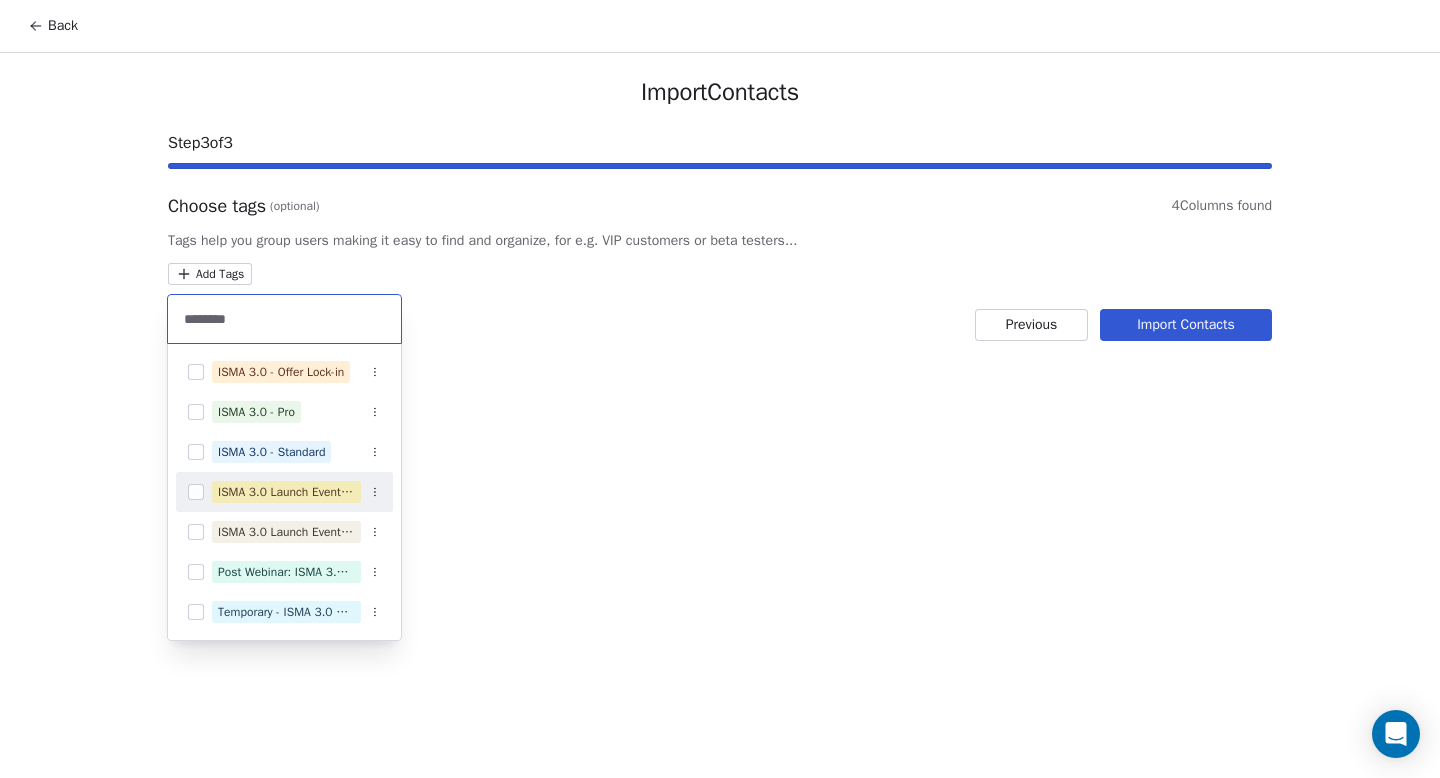 type on "********" 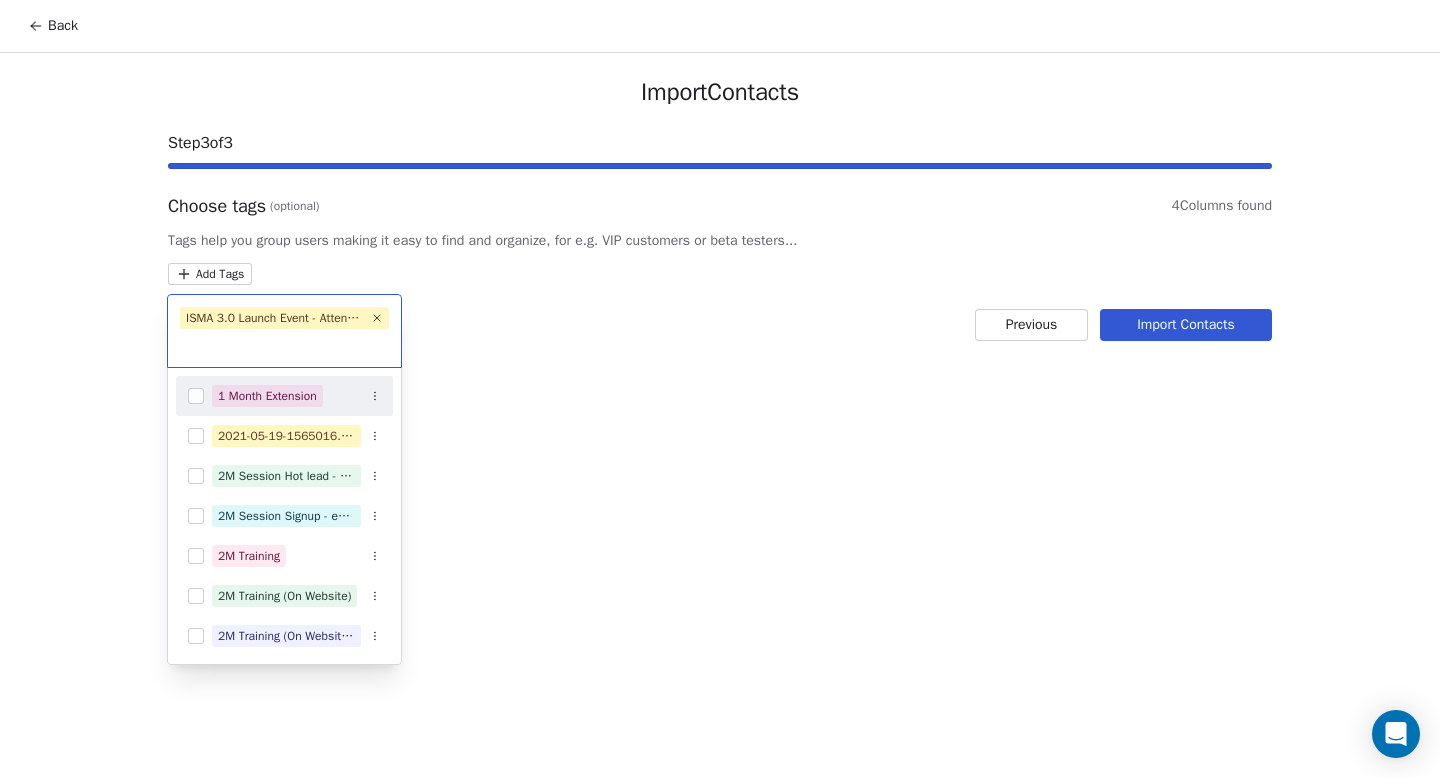 click on "Back Import  Contacts Step  3  of  3 Choose tags (optional) 4  Columns found Tags help you group users making it easy to find and organize, for e.g. VIP customers or beta testers...  Add Tags Previous Import Contacts
ISMA 3.0 Launch Event - Attended 1 Month Extension 2021-05-19-1565016.csv 2M Session Hot lead - everwebinar 2M Session Signup - everwebinar 2M Training 2M Training (On Website) 2M Training (On Website) - Completed 2M YouTube 3 Day Webinar Attendees 3 Day Webinar Waitlist 3 Month Extension 5k Remaining amount webinar - 23.12.22 Attendees" at bounding box center (720, 389) 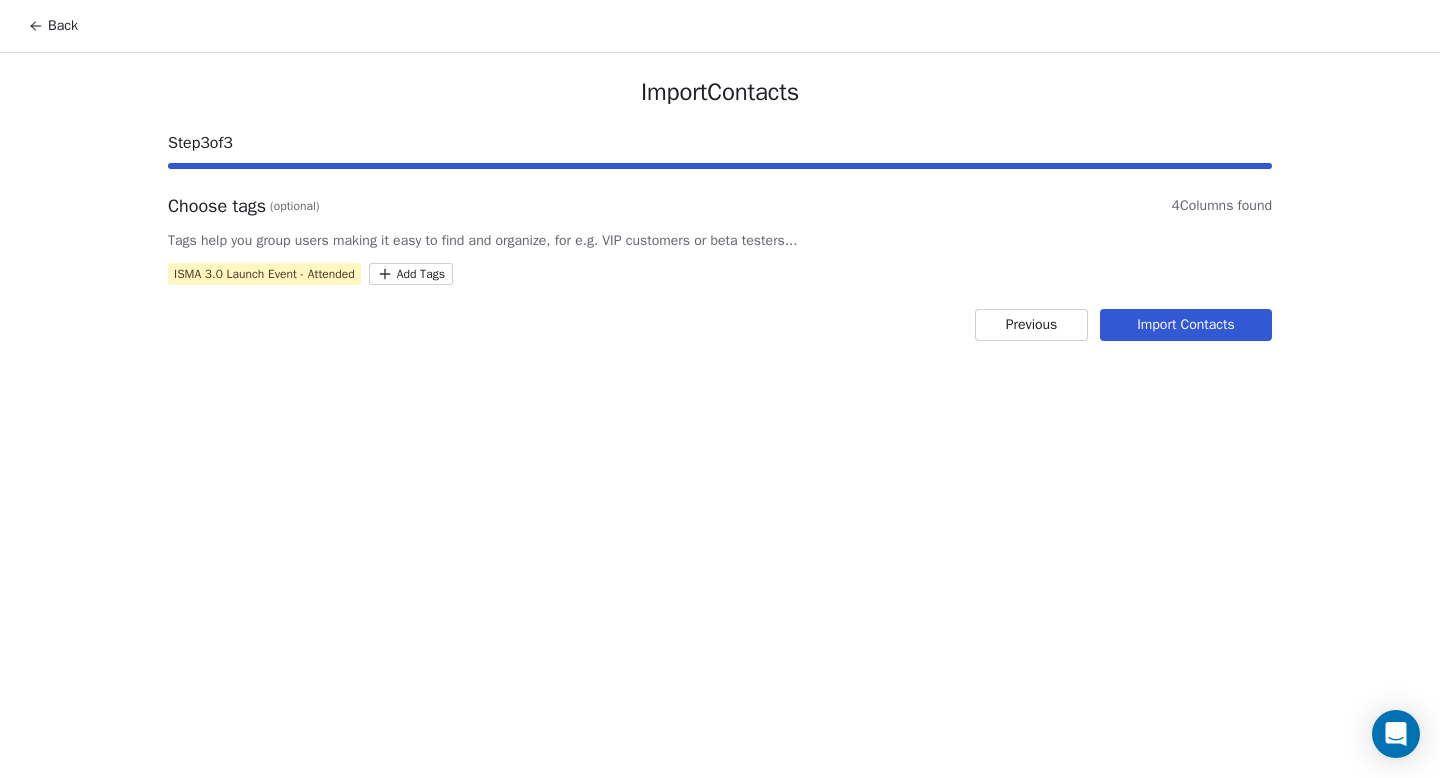 click on "Import Contacts" at bounding box center (1186, 325) 